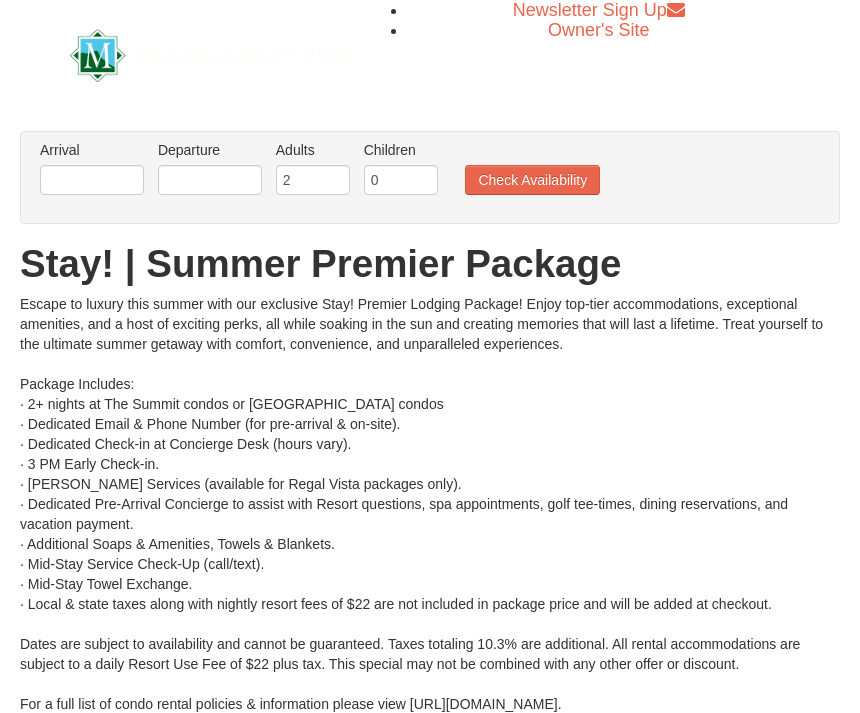 scroll, scrollTop: 0, scrollLeft: 0, axis: both 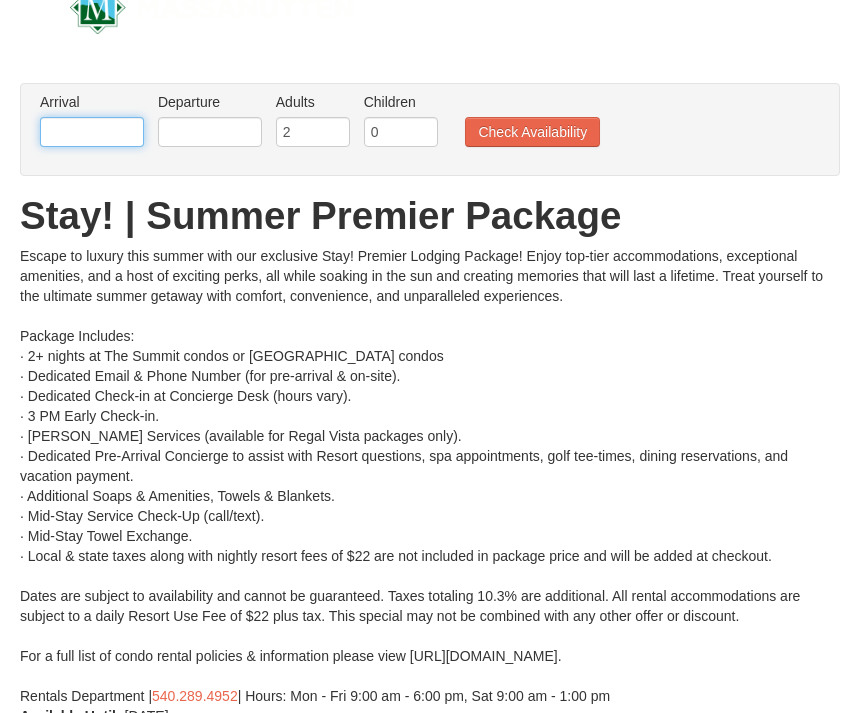 click at bounding box center [92, 133] 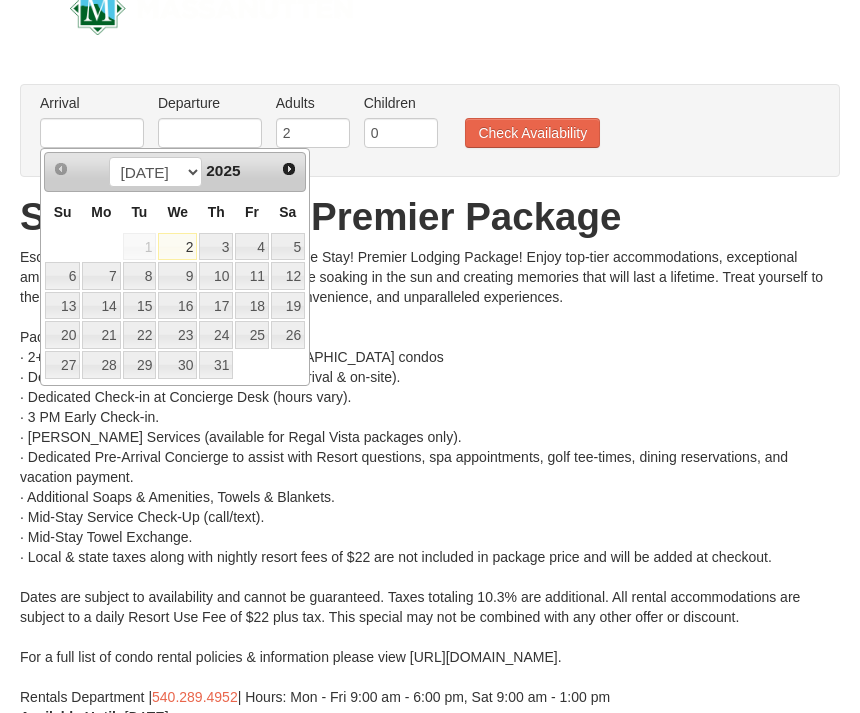 click on "3" at bounding box center (216, 247) 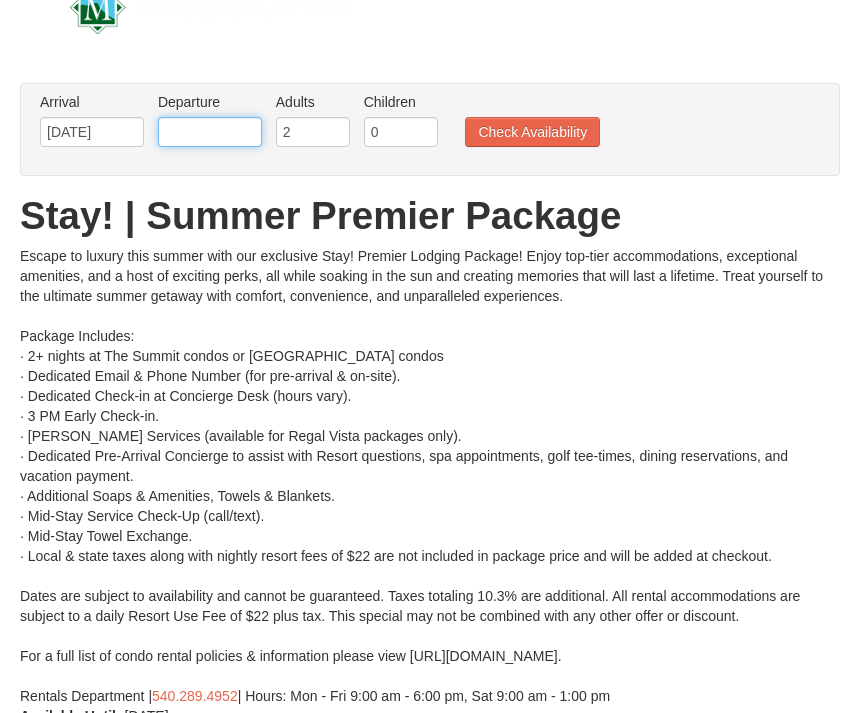 click at bounding box center (210, 132) 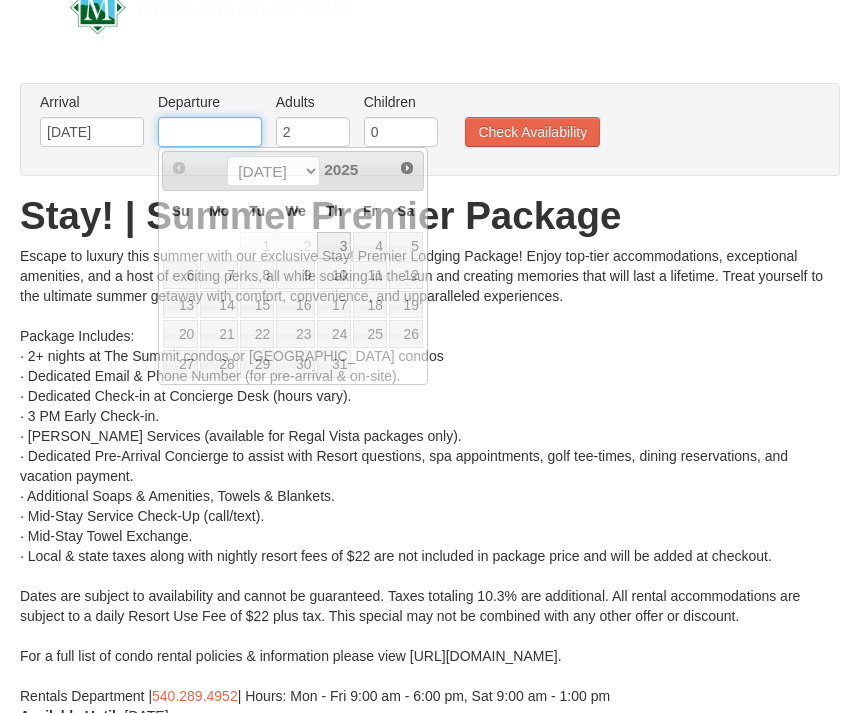 scroll, scrollTop: 47, scrollLeft: 0, axis: vertical 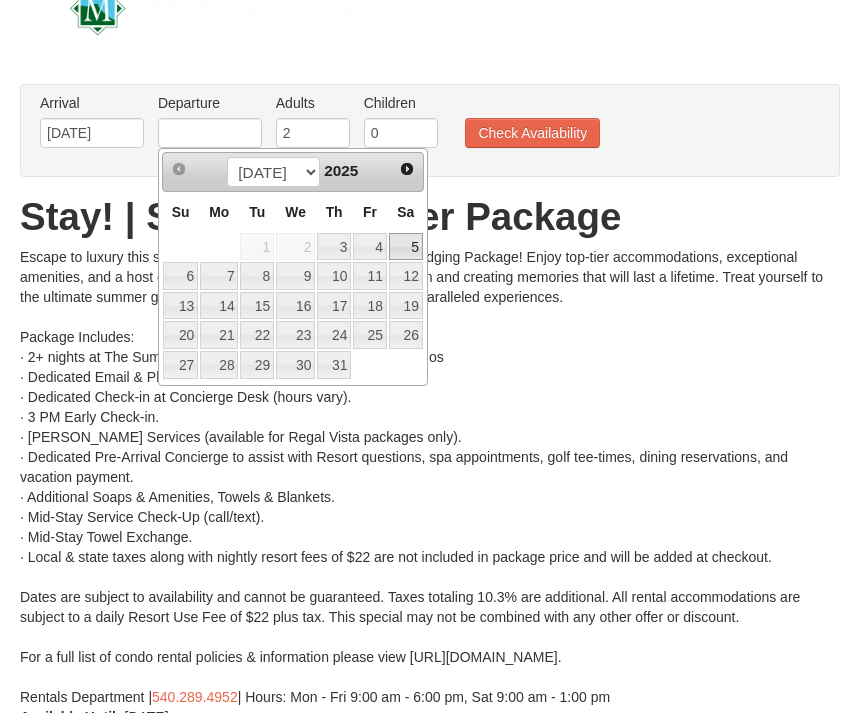 click on "5" at bounding box center [406, 247] 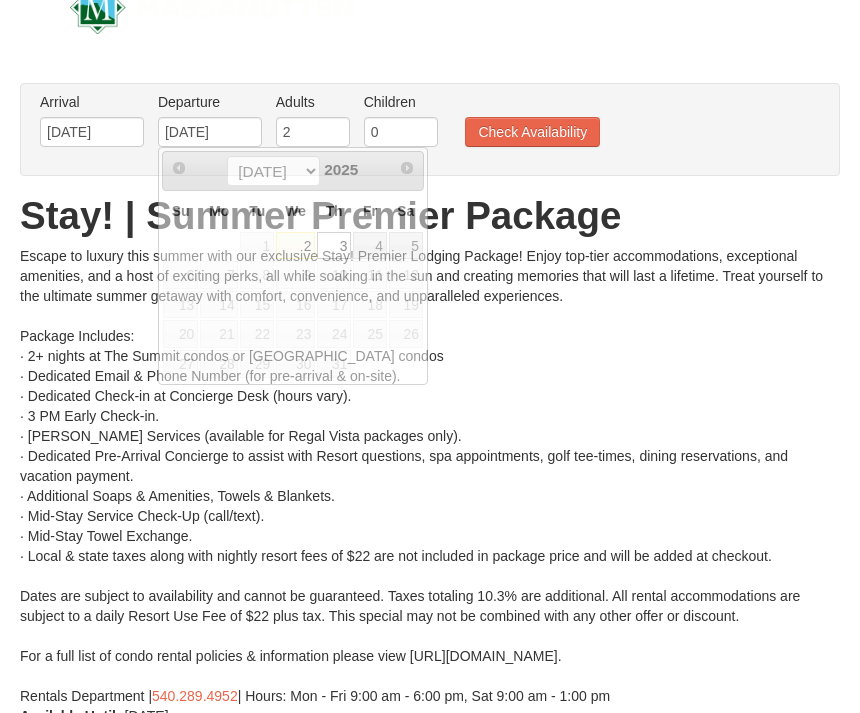 scroll, scrollTop: 48, scrollLeft: 0, axis: vertical 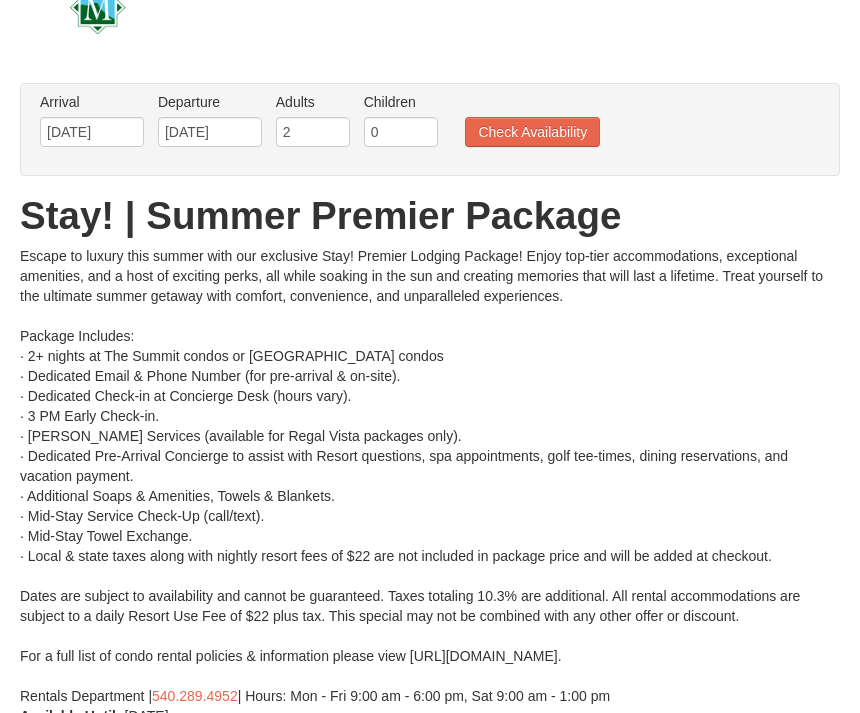 click on "Check Availability" at bounding box center (532, 132) 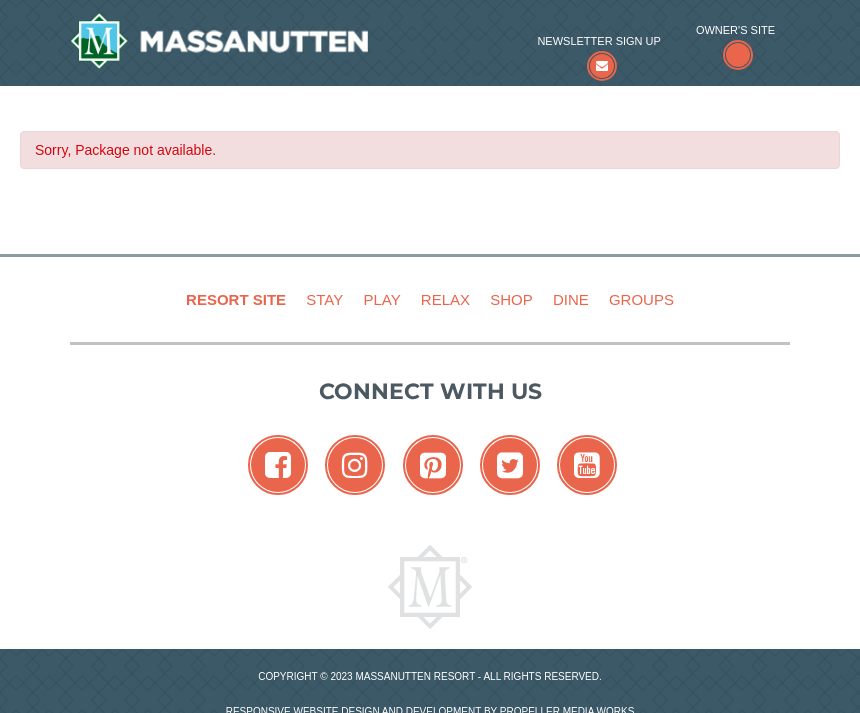 scroll, scrollTop: 0, scrollLeft: 0, axis: both 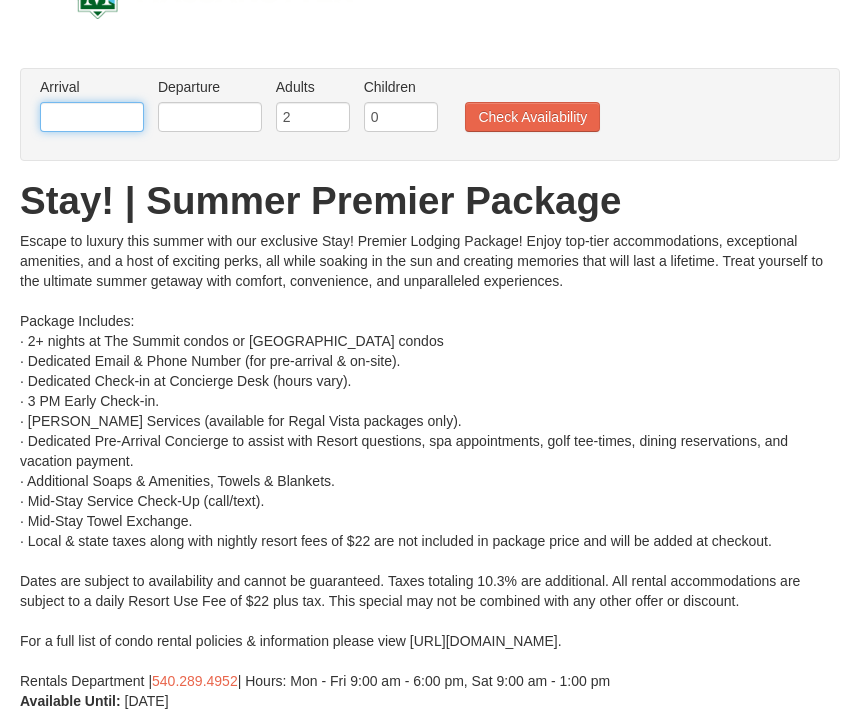 click at bounding box center [92, 117] 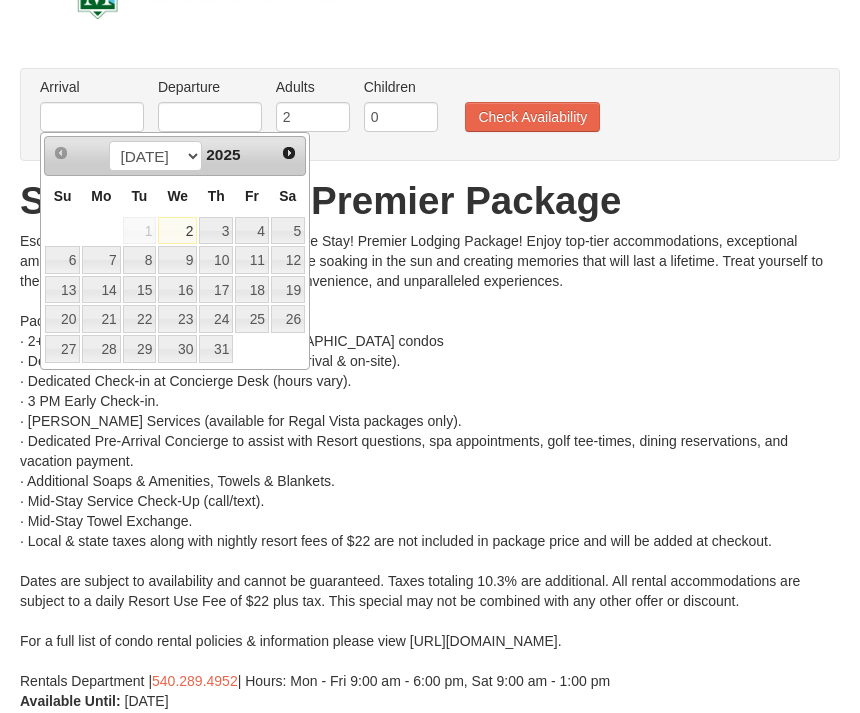 click on "Next" at bounding box center (289, 153) 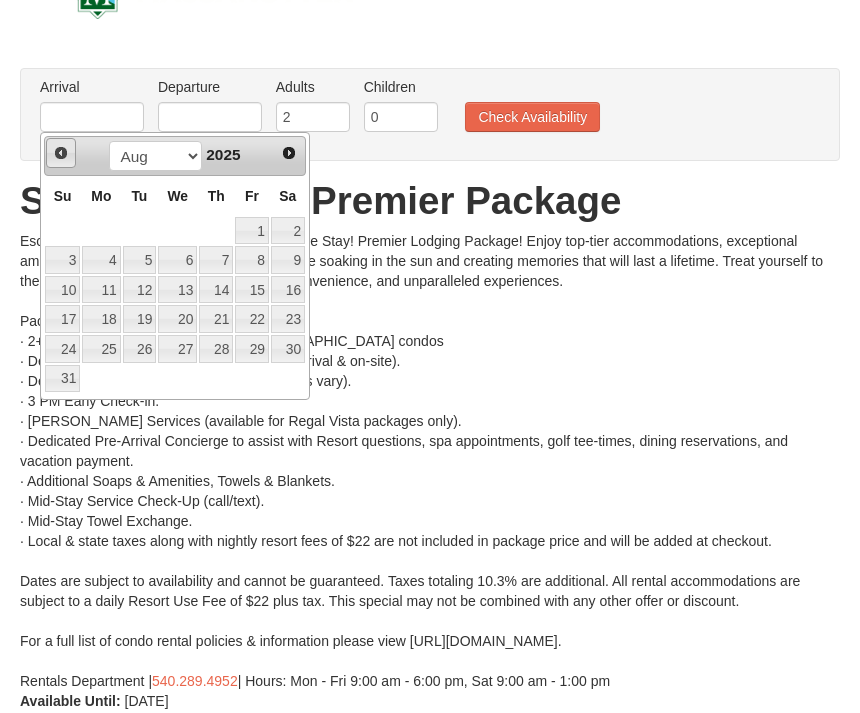 click on "Prev" at bounding box center (61, 153) 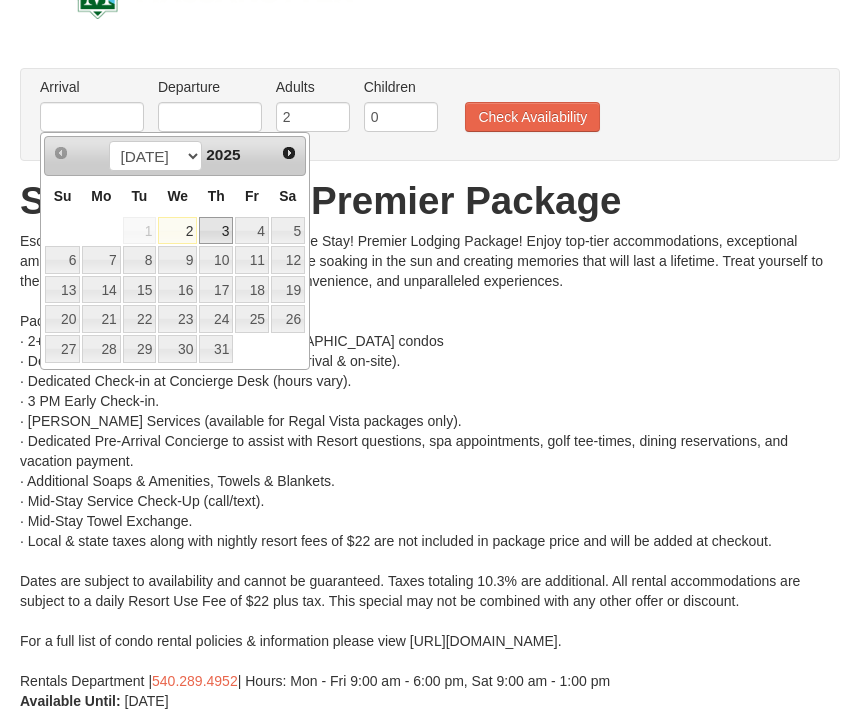 click on "3" at bounding box center [216, 231] 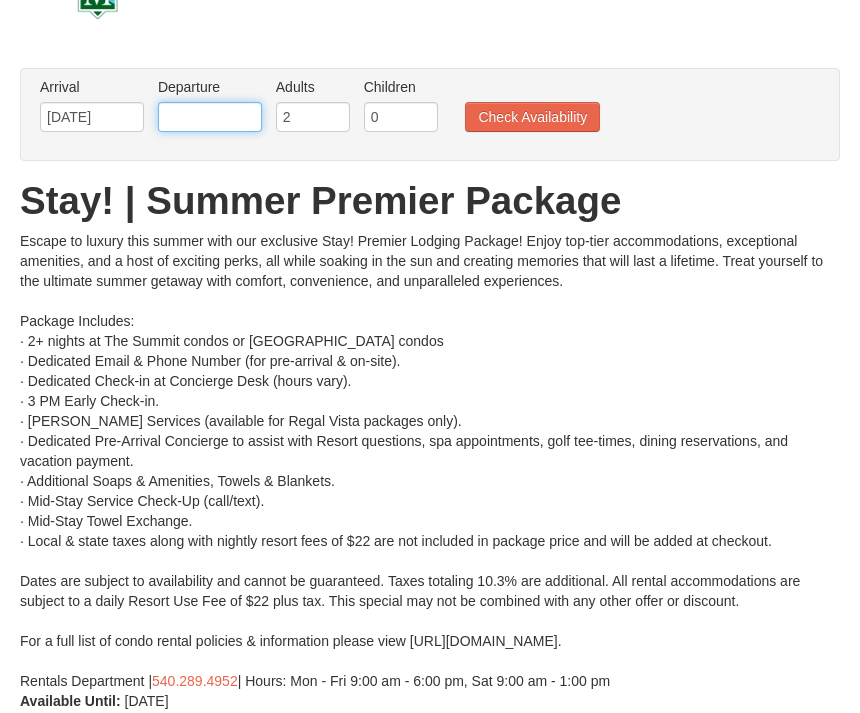 click at bounding box center [210, 117] 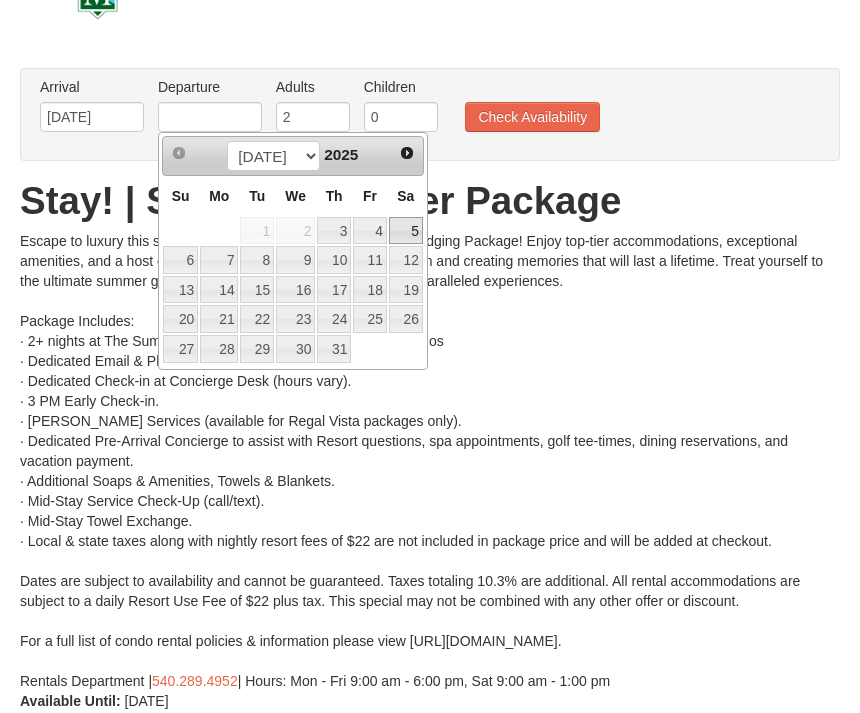 click on "5" at bounding box center (406, 231) 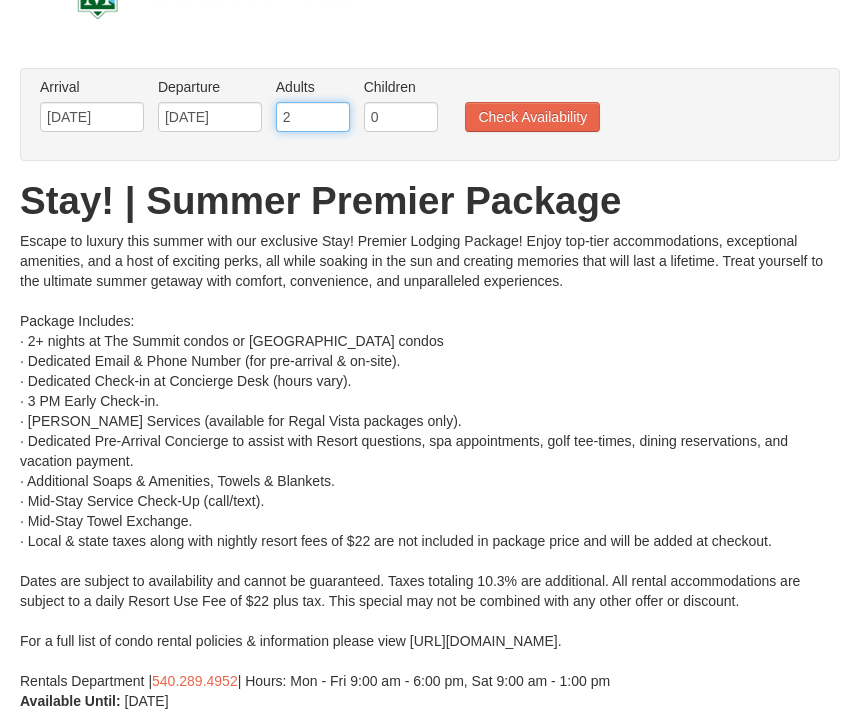 click on "2" at bounding box center (313, 117) 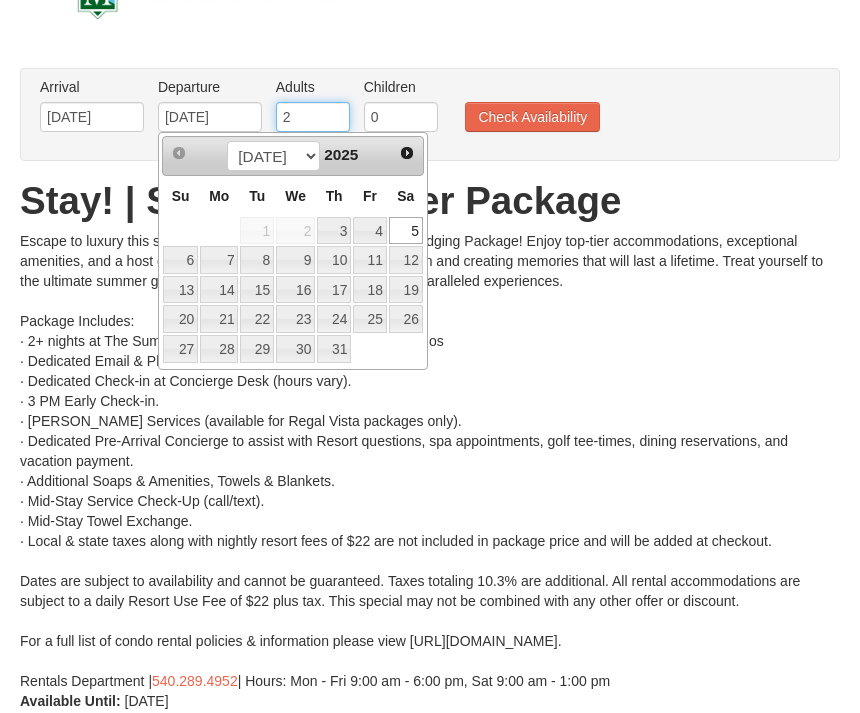 click on "2" at bounding box center (313, 117) 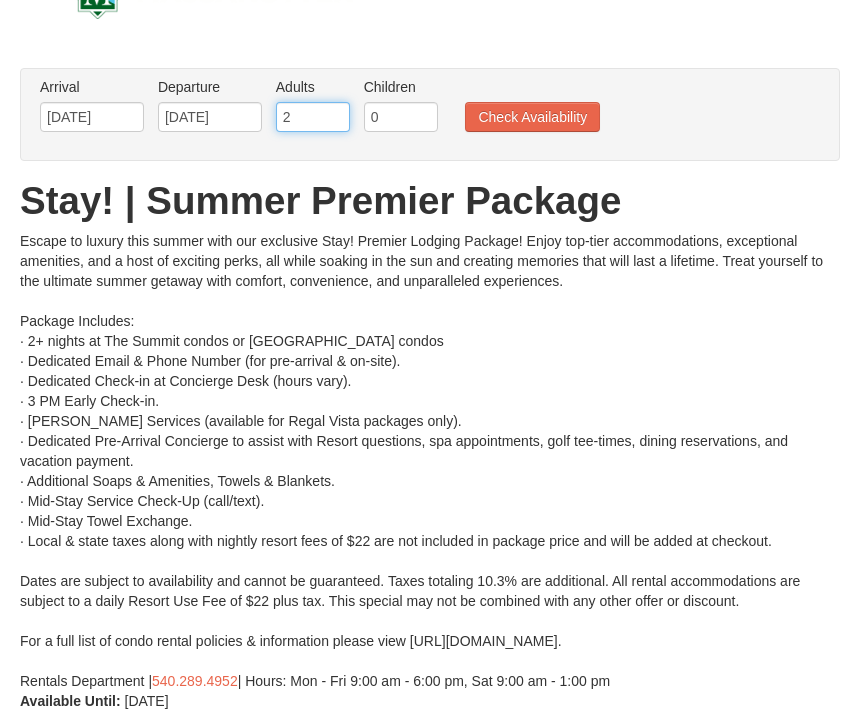 click on "2" at bounding box center (313, 117) 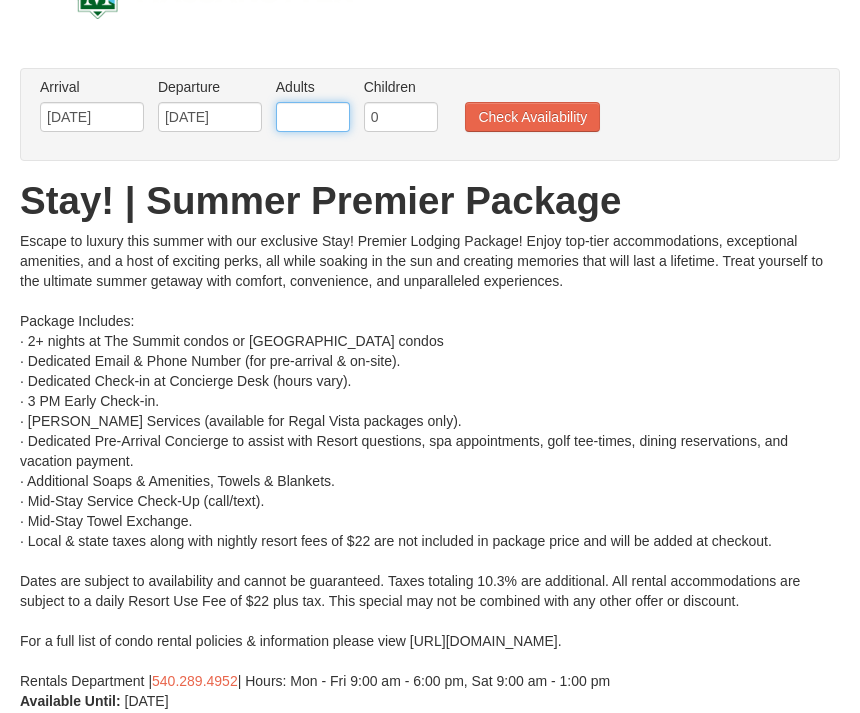 type on "2" 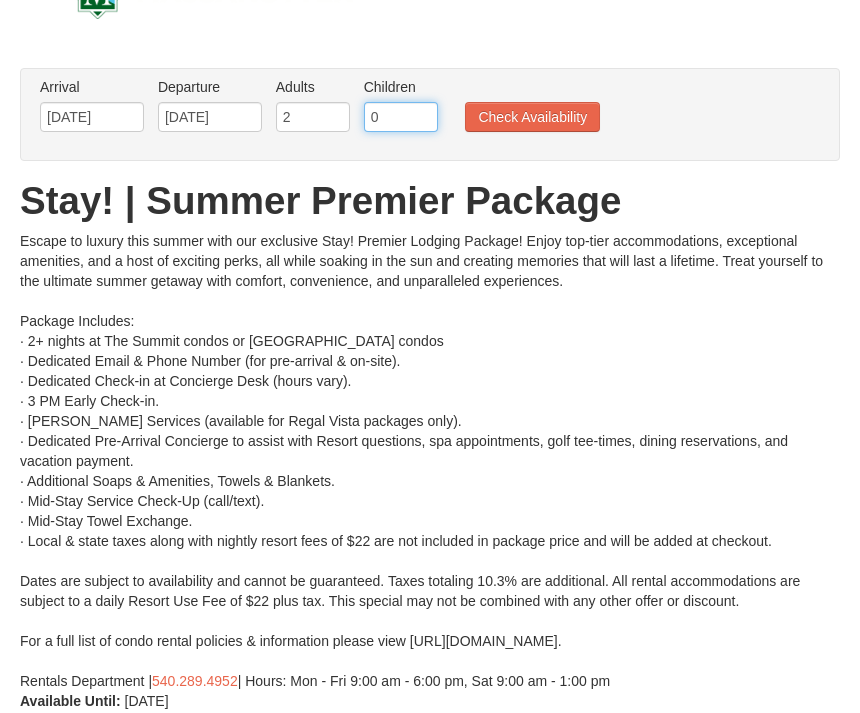 click on "0" at bounding box center (401, 117) 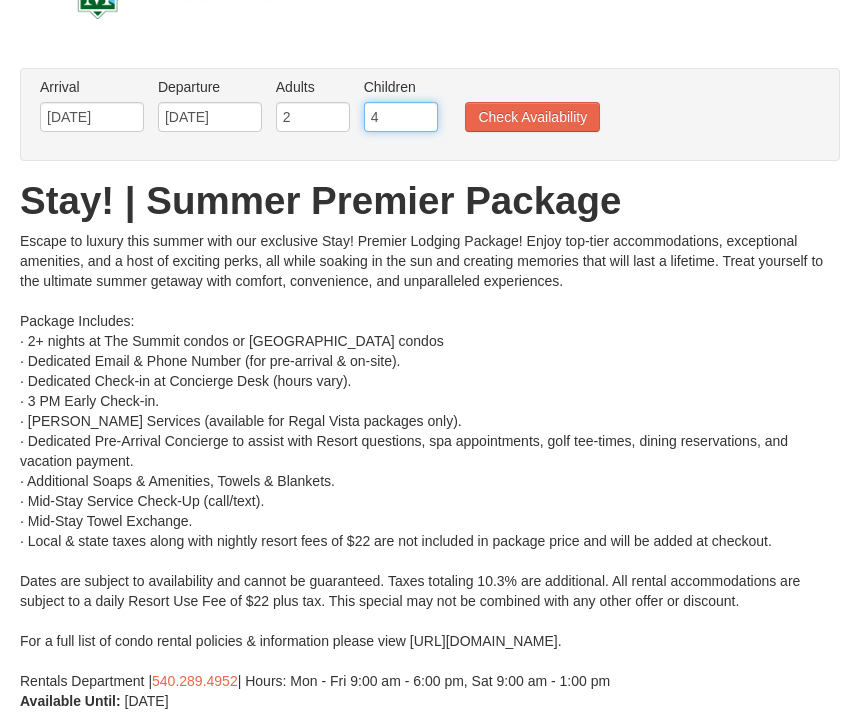 type on "4" 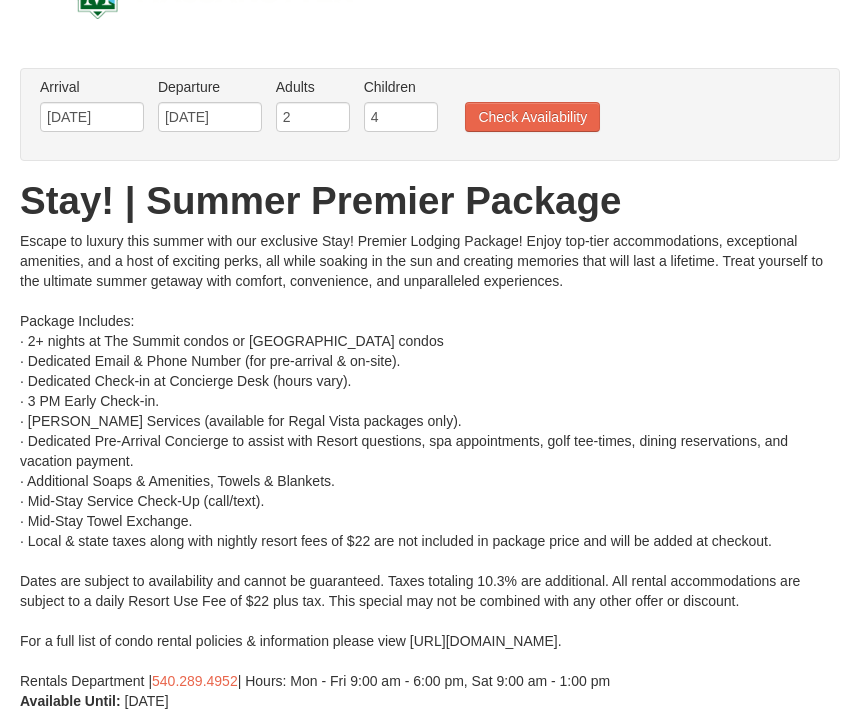 click on "Check Availability" at bounding box center (532, 117) 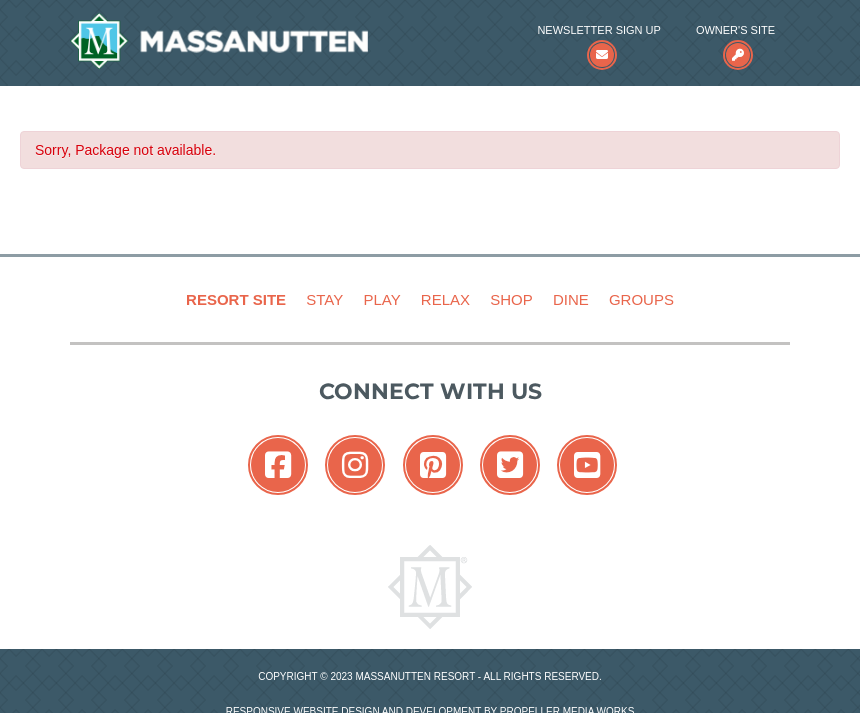 scroll, scrollTop: 0, scrollLeft: 0, axis: both 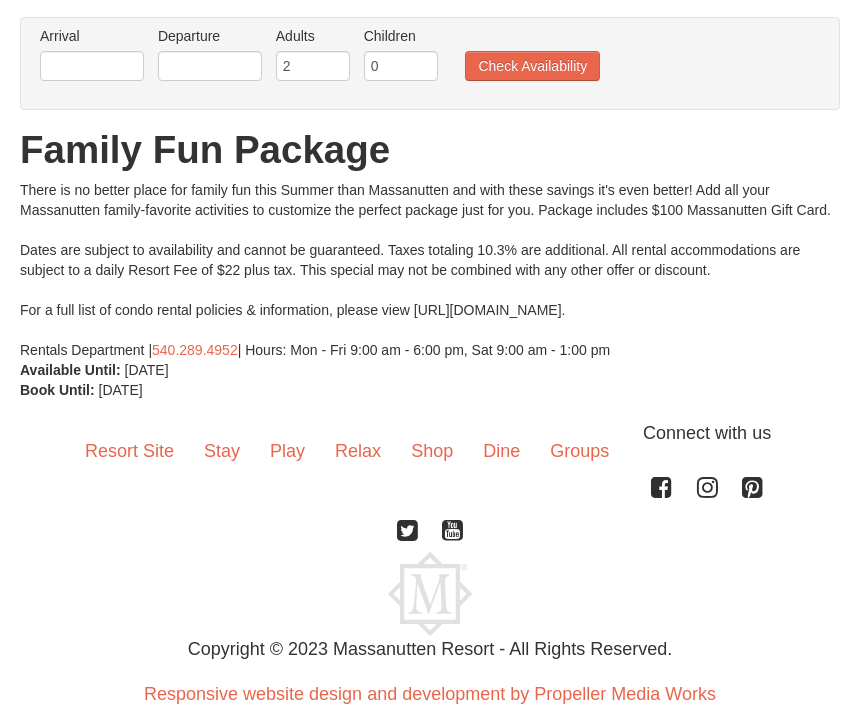click on "Arrival Please format dates MM/DD/YYYY Please format dates MM/DD/YYYY" at bounding box center (92, 36) 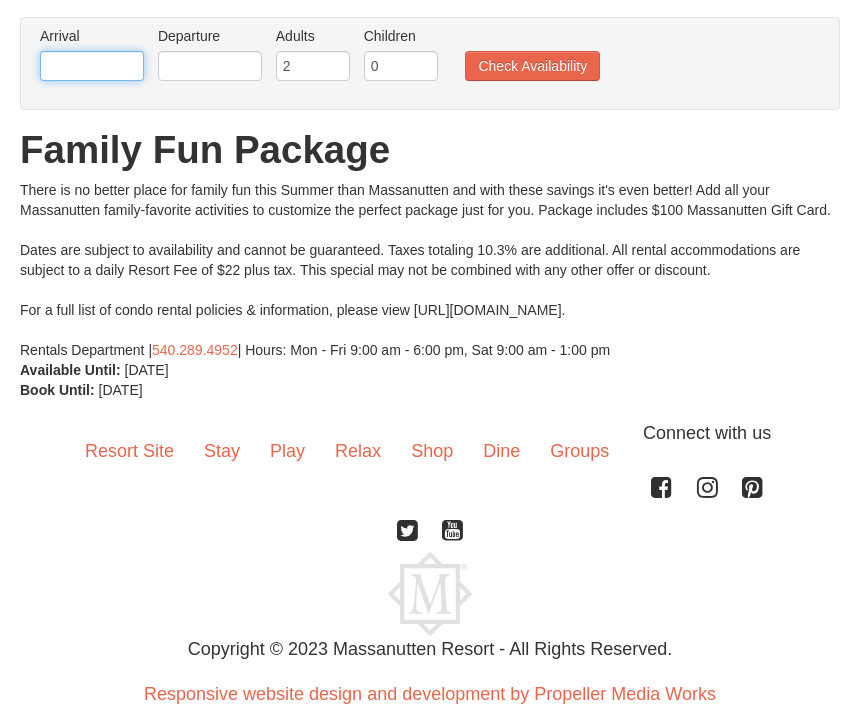 click at bounding box center (92, 66) 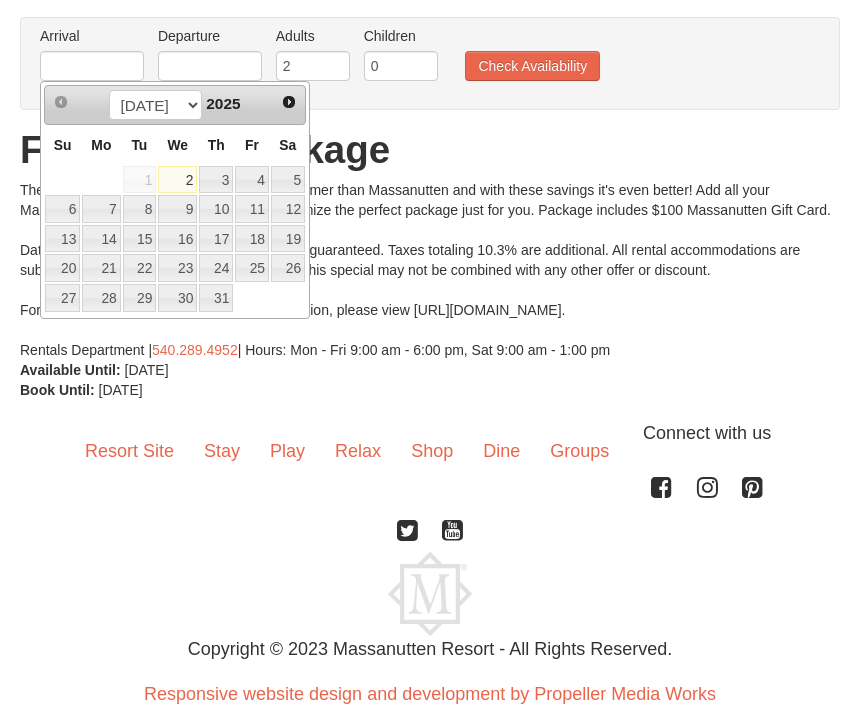 click on "Th" at bounding box center (216, 144) 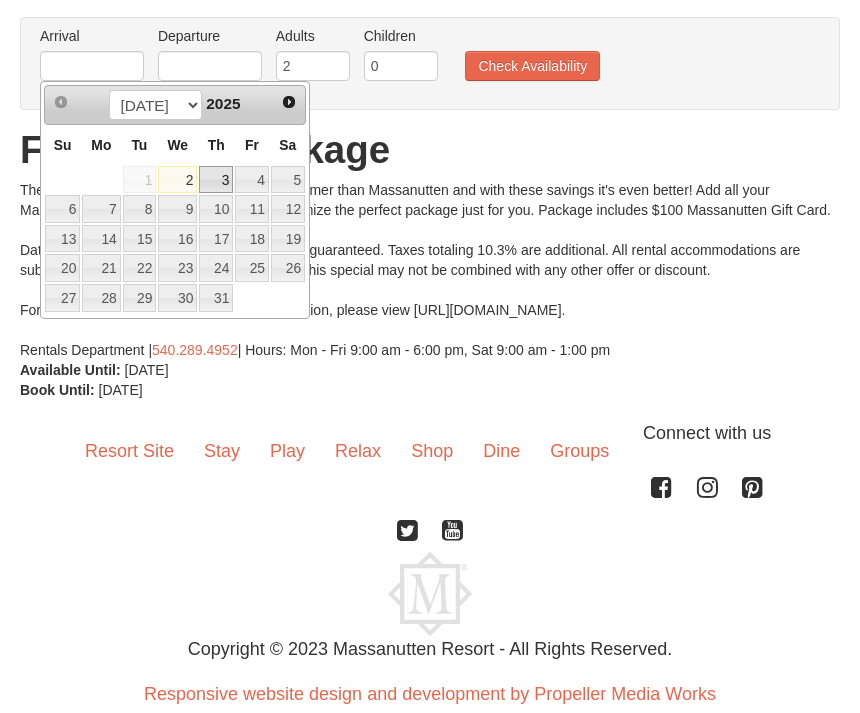 click on "3" at bounding box center (216, 180) 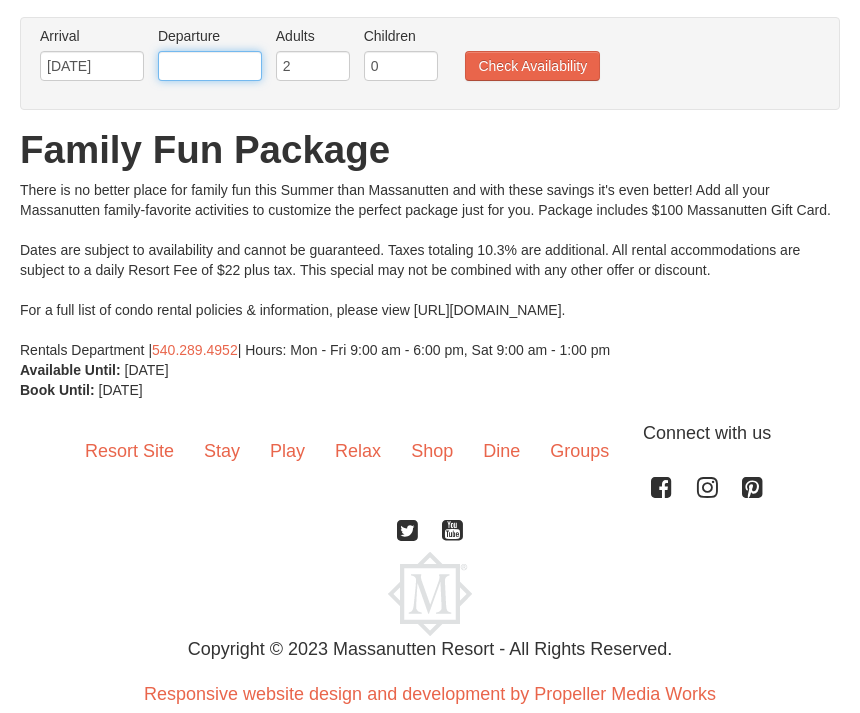 click at bounding box center (210, 66) 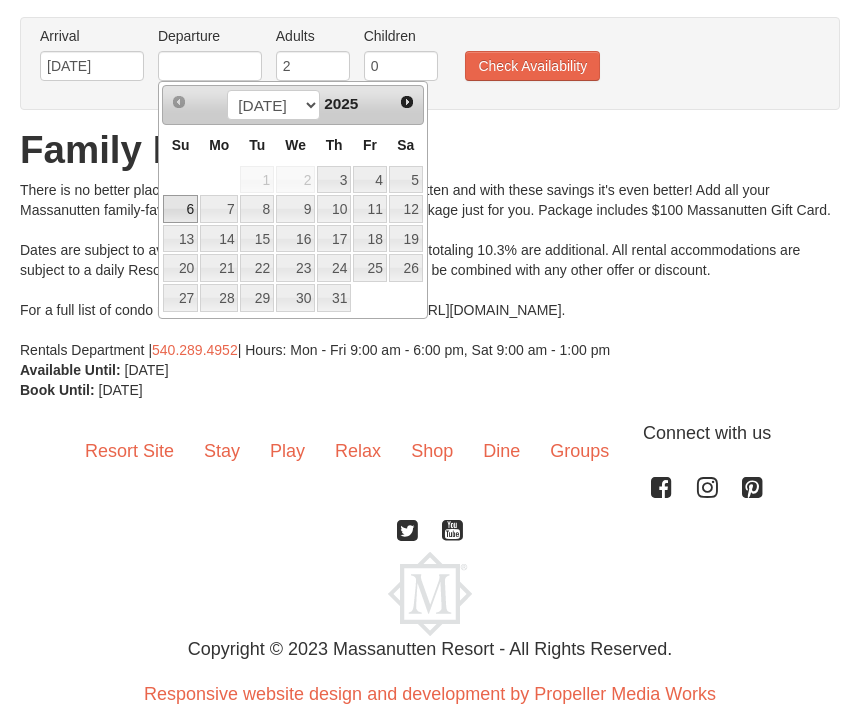 click on "6" at bounding box center (180, 209) 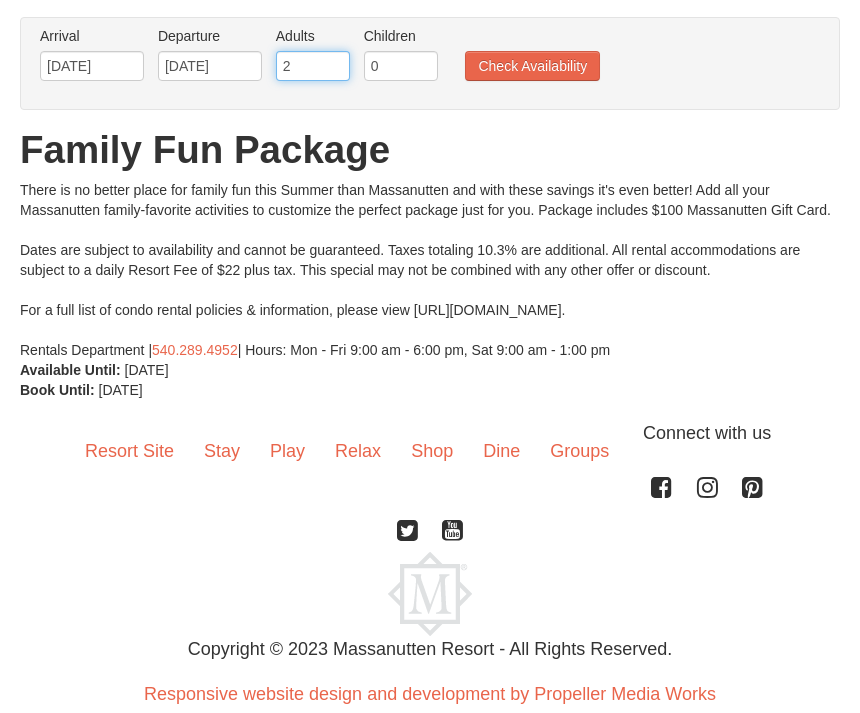 click on "2" at bounding box center [313, 66] 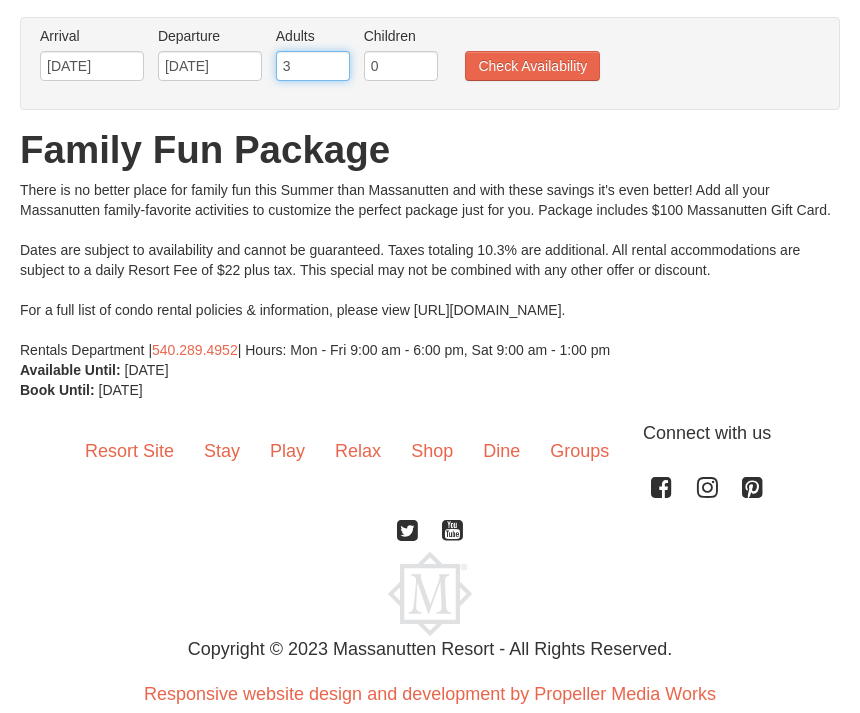 type on "3" 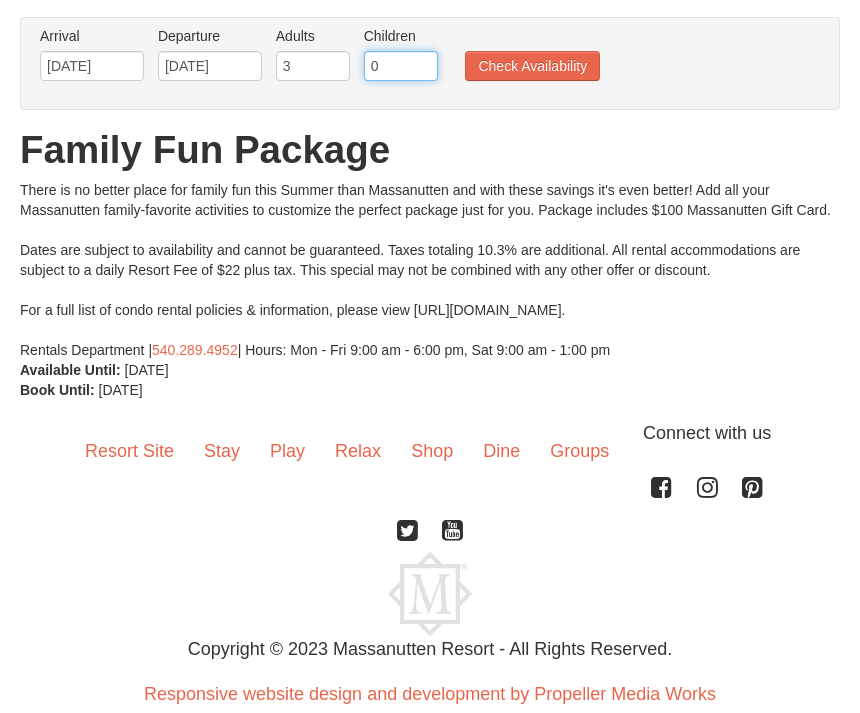 click on "0" at bounding box center [401, 66] 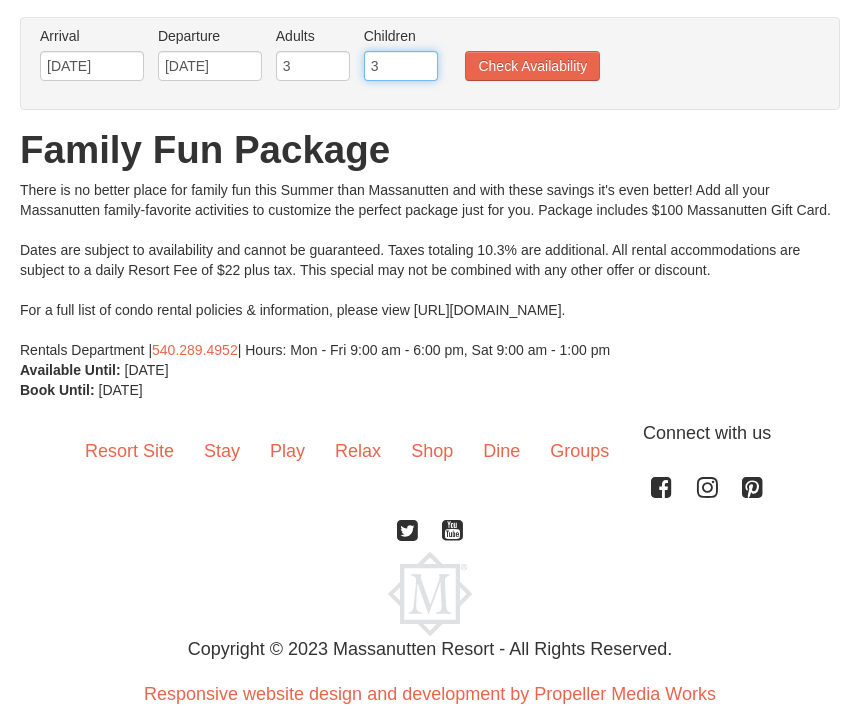 type on "3" 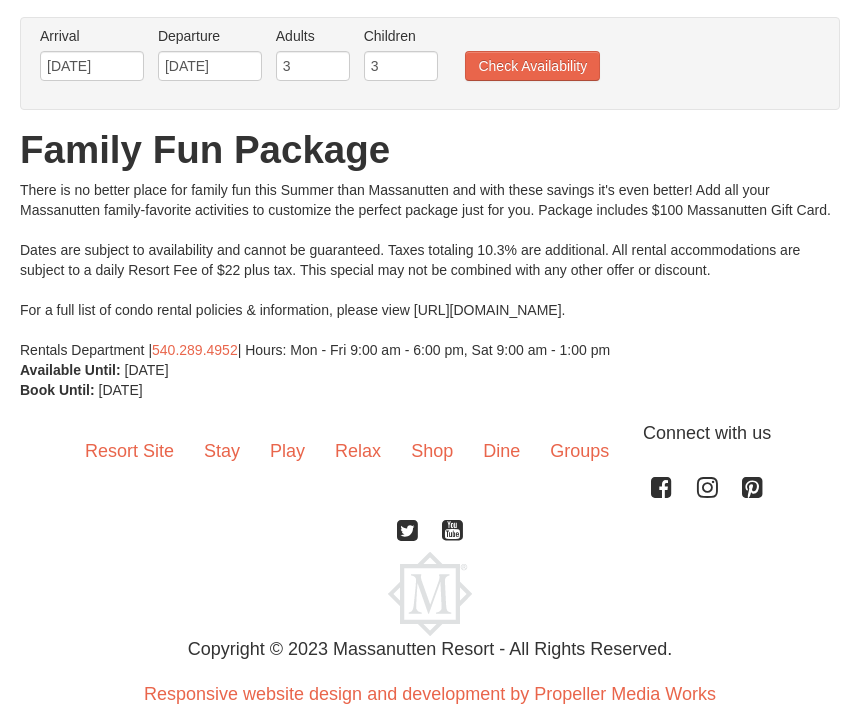 click on "Check Availability" at bounding box center [532, 66] 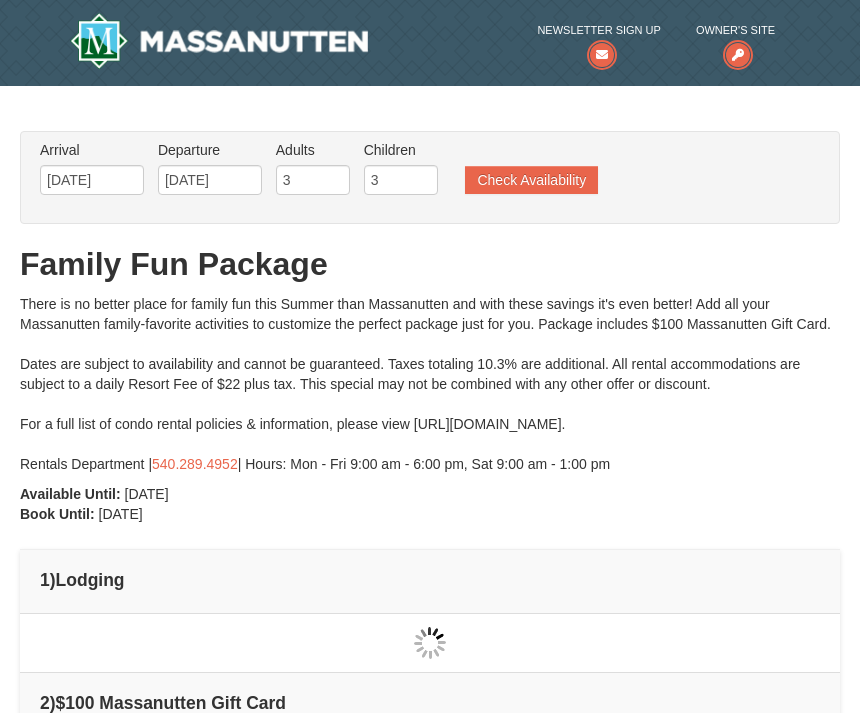 scroll, scrollTop: 342, scrollLeft: 0, axis: vertical 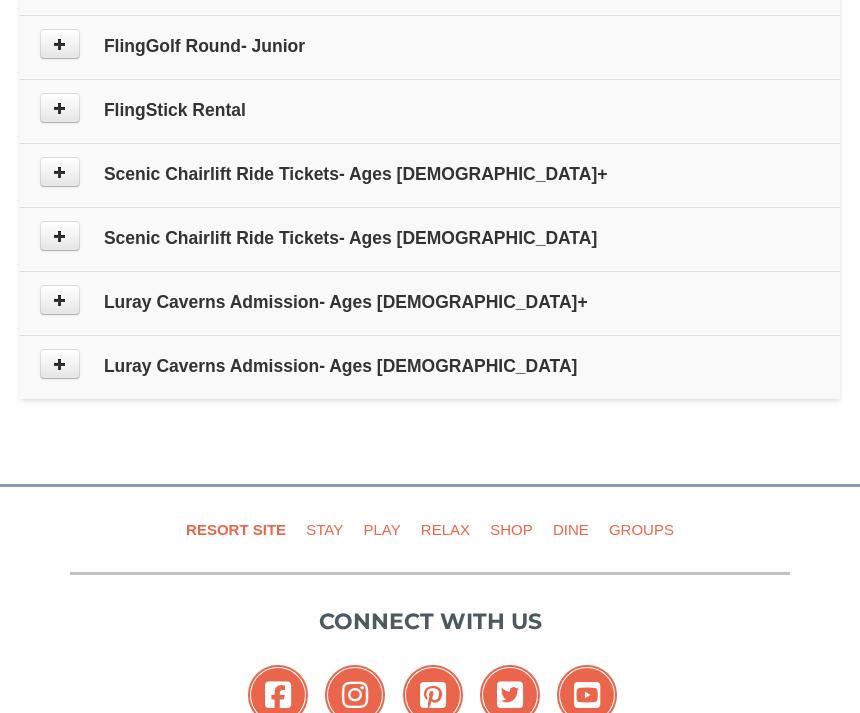 type on "[DATE]" 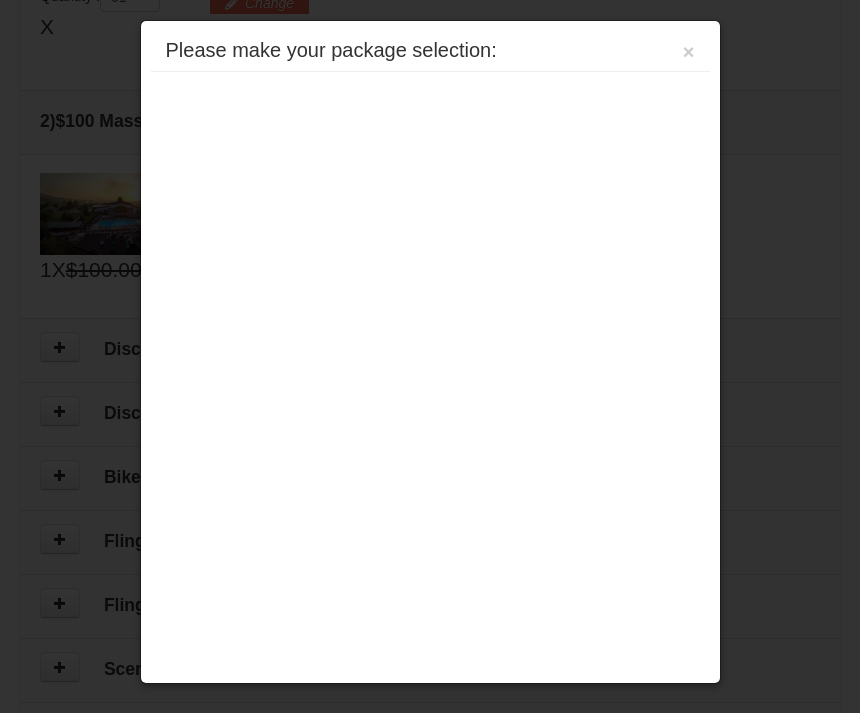 scroll, scrollTop: 632, scrollLeft: 0, axis: vertical 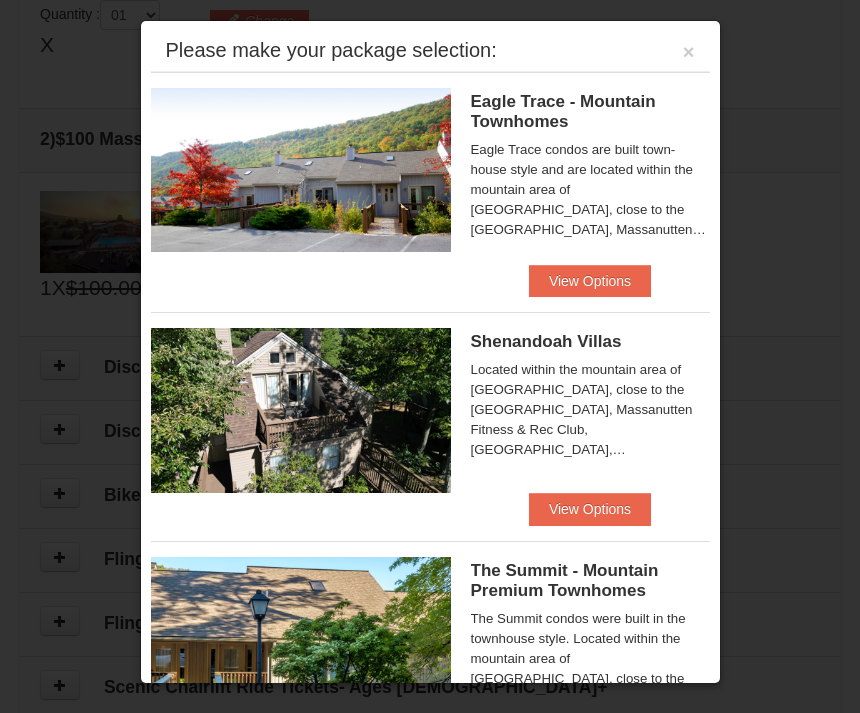 click on "View Options" at bounding box center [590, 281] 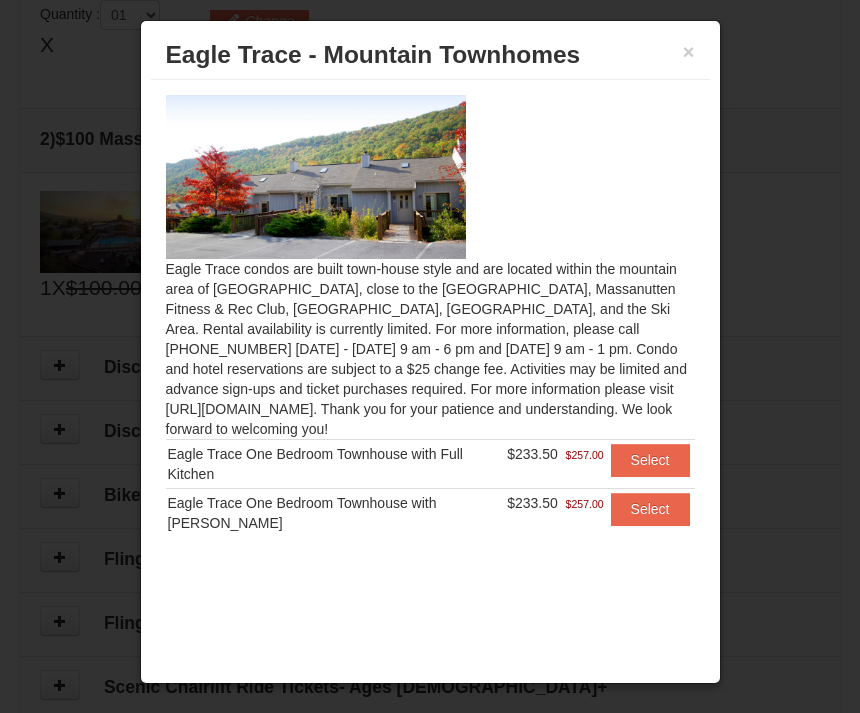 click on "×
Eagle Trace - Mountain Townhomes" at bounding box center [430, 55] 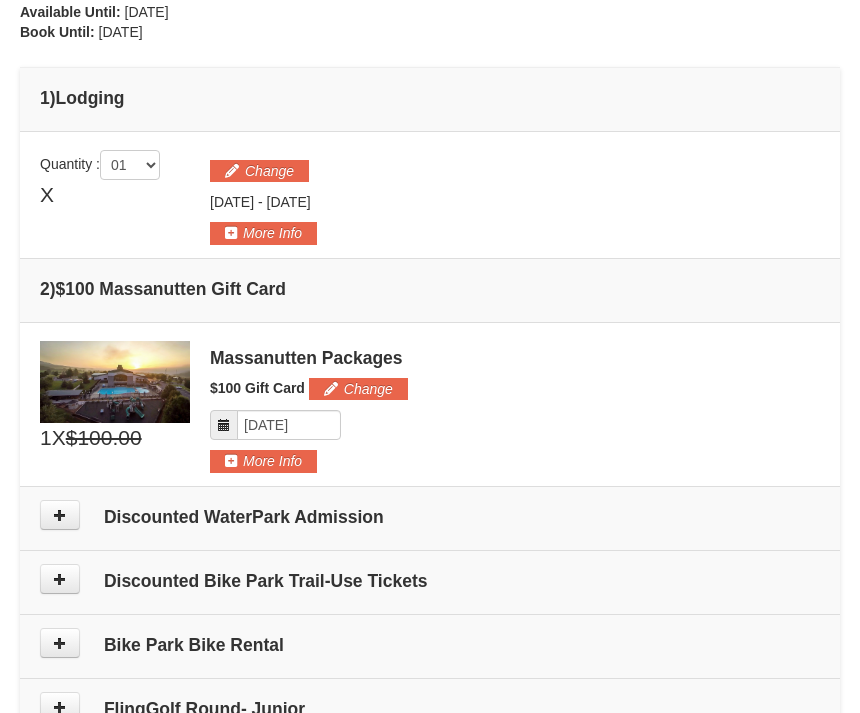 scroll, scrollTop: 480, scrollLeft: 0, axis: vertical 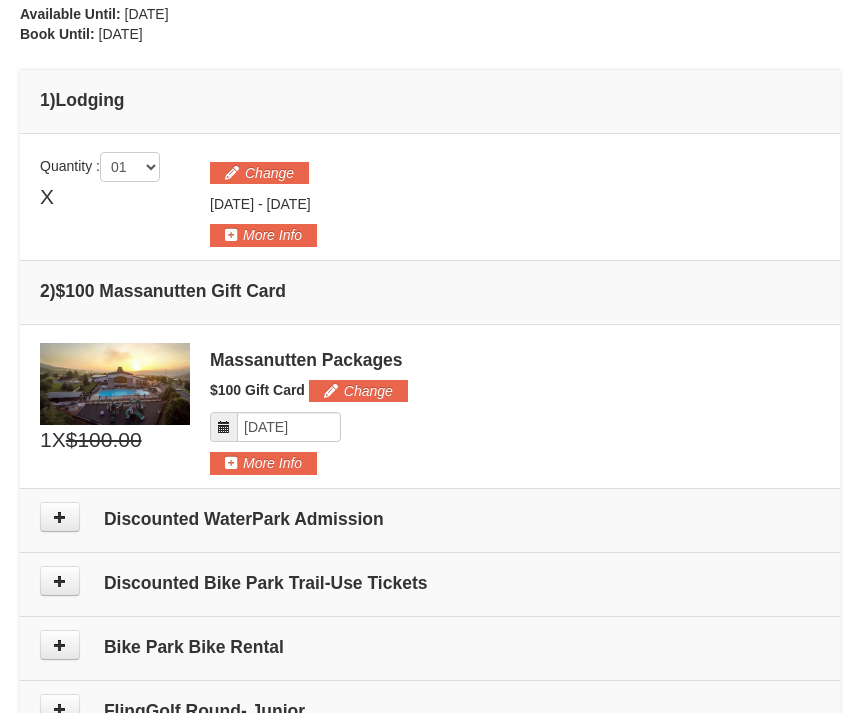 click on "Change" at bounding box center [259, 173] 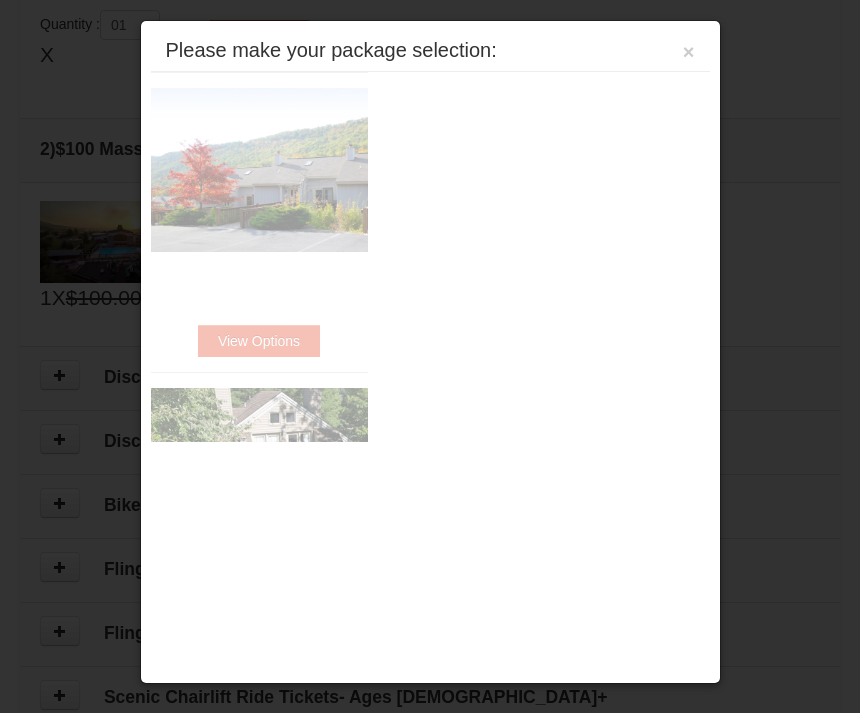 scroll, scrollTop: 632, scrollLeft: 0, axis: vertical 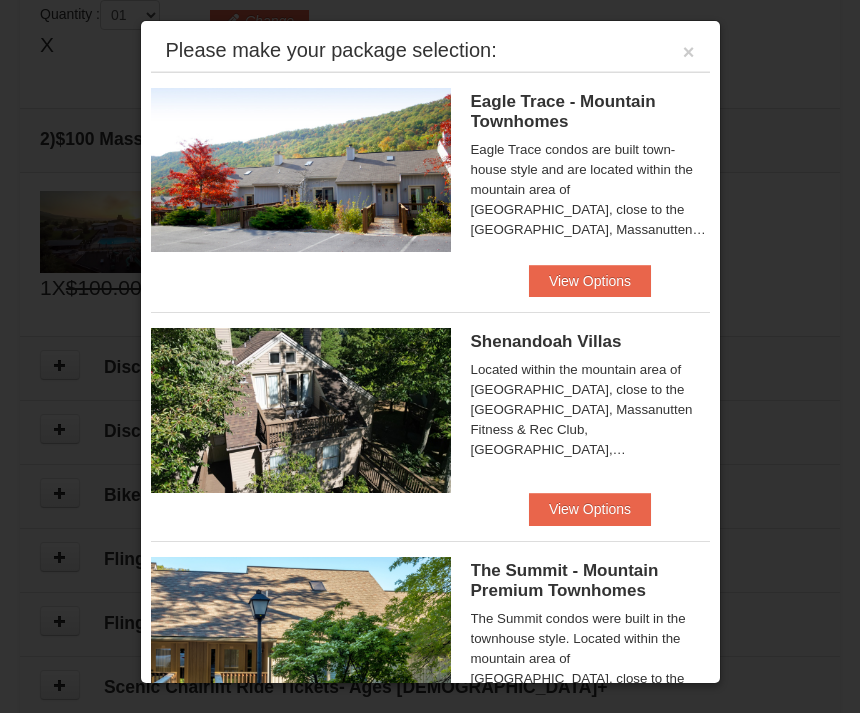 click on "View Options" at bounding box center (590, 509) 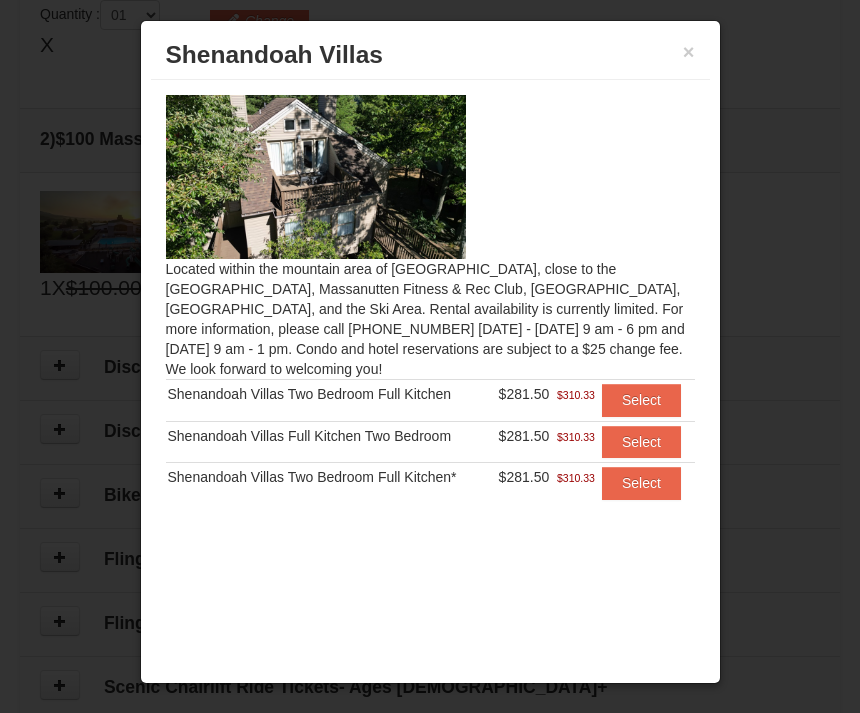 click on "Select" at bounding box center [641, 442] 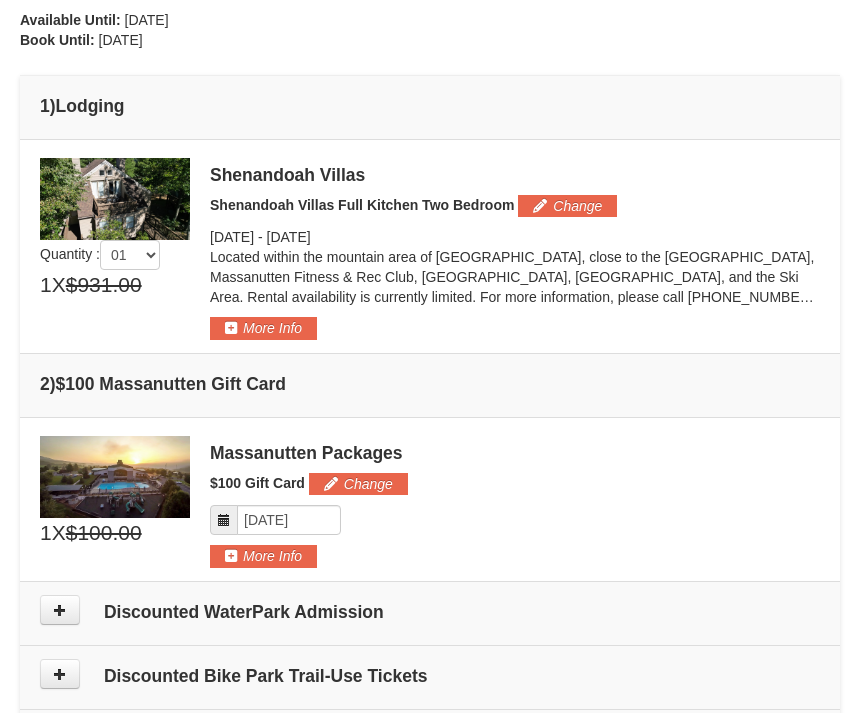 scroll, scrollTop: 487, scrollLeft: 0, axis: vertical 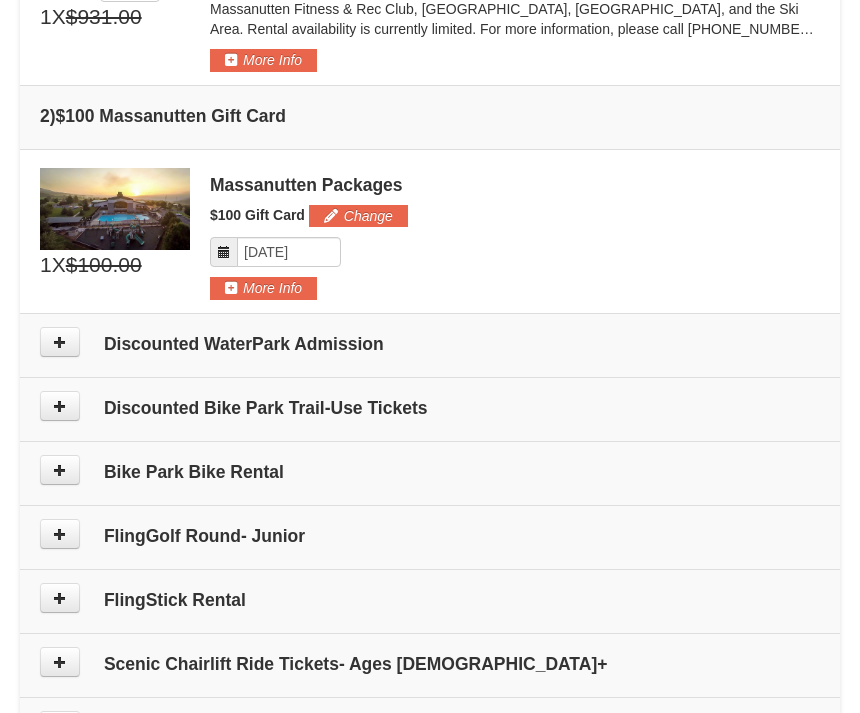 click at bounding box center (60, 342) 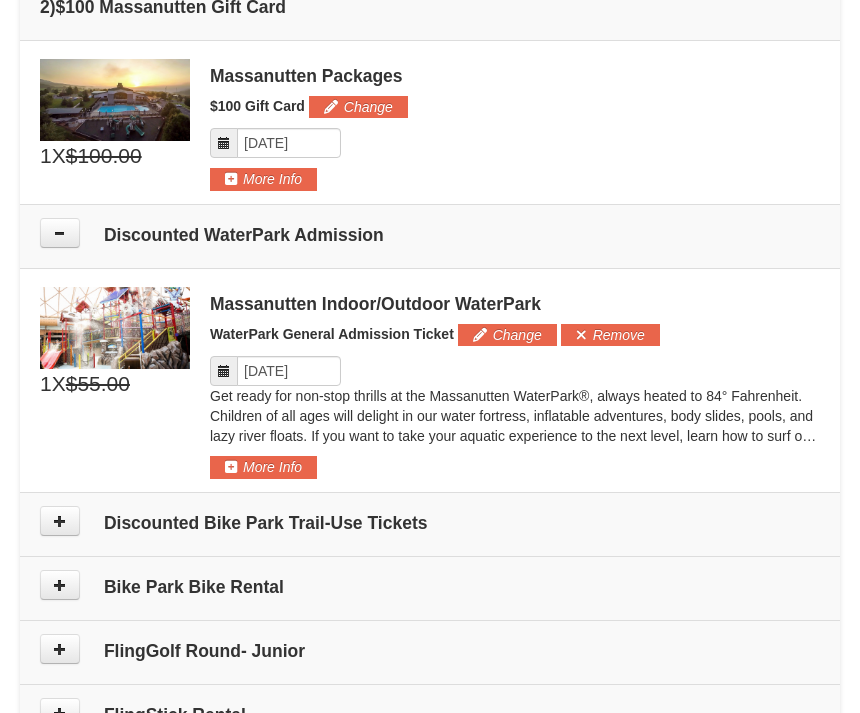 scroll, scrollTop: 850, scrollLeft: 0, axis: vertical 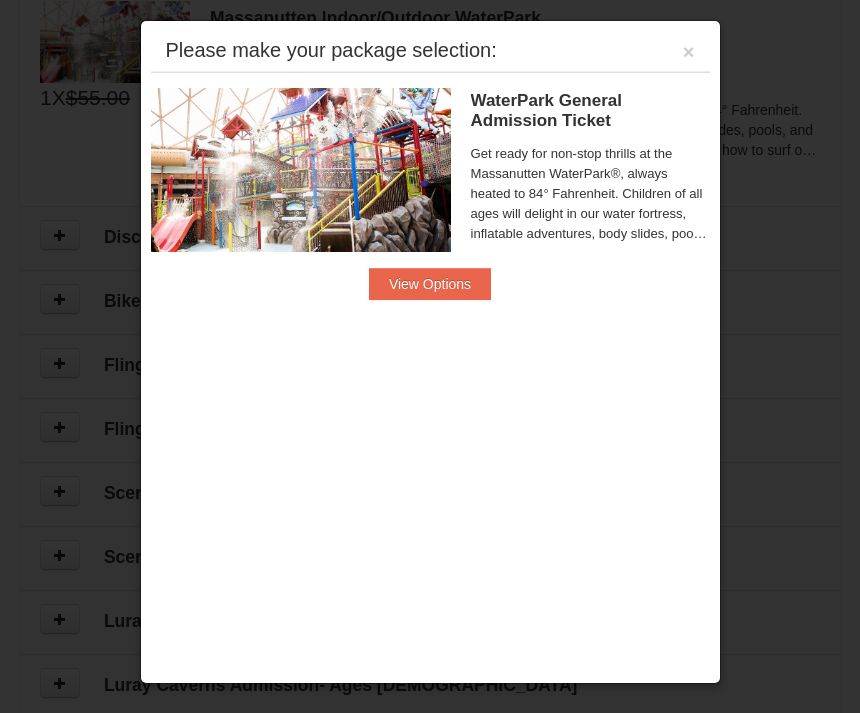 click on "View Options" at bounding box center (430, 284) 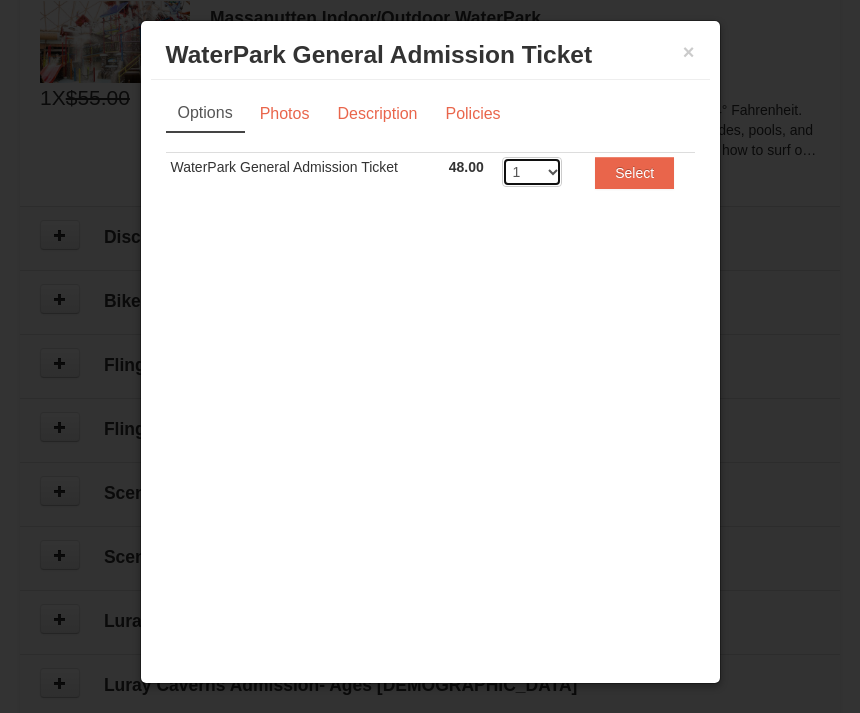 click on "1 2 3 4 5 6 7 8" at bounding box center [532, 172] 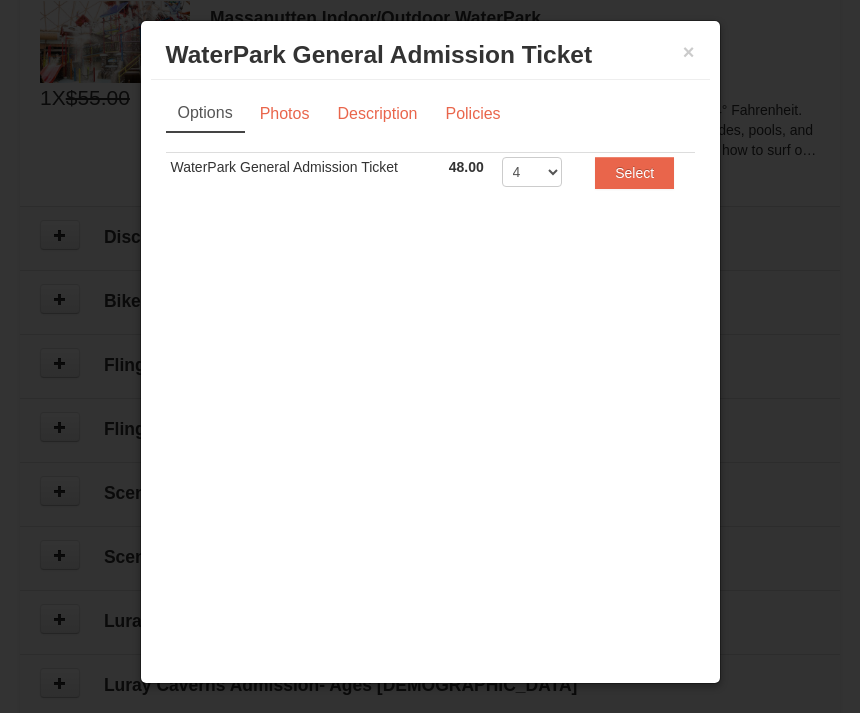 click on "Select" at bounding box center (634, 173) 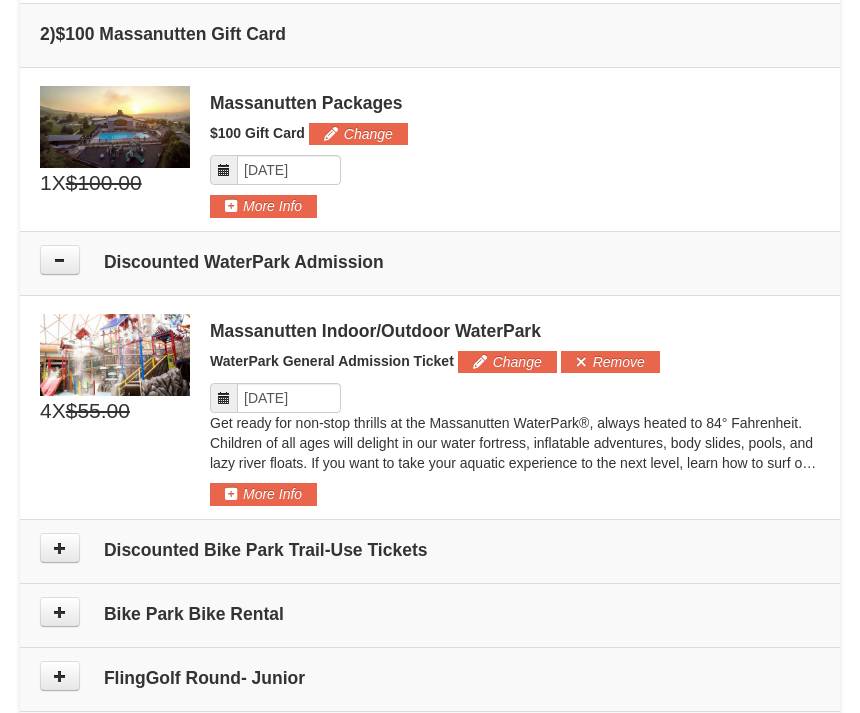 scroll, scrollTop: 823, scrollLeft: 0, axis: vertical 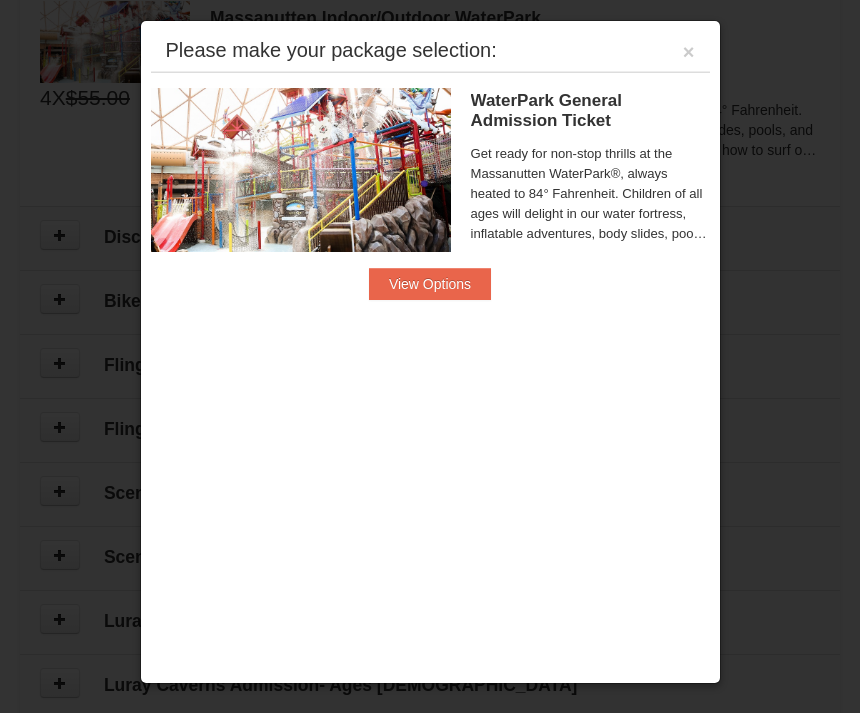 click on "Please make your package selection:
×" at bounding box center (430, 51) 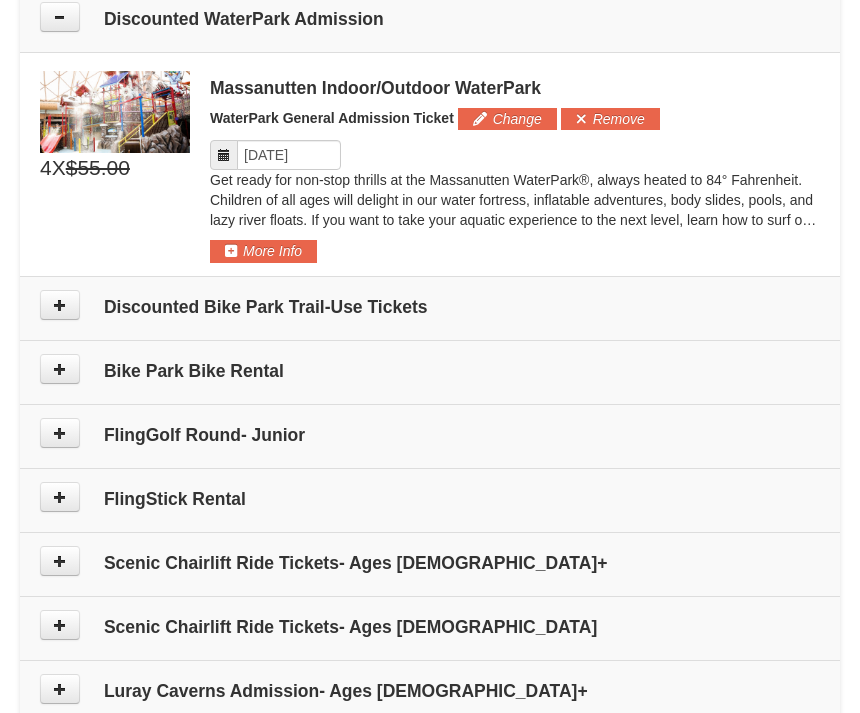 scroll, scrollTop: 1035, scrollLeft: 0, axis: vertical 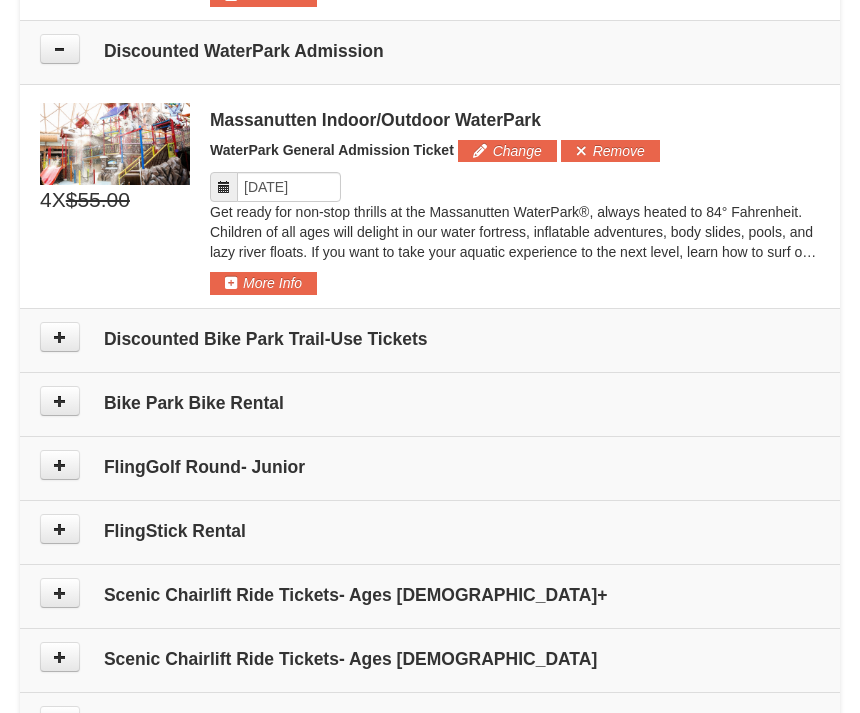 click on "Remove" at bounding box center [610, 151] 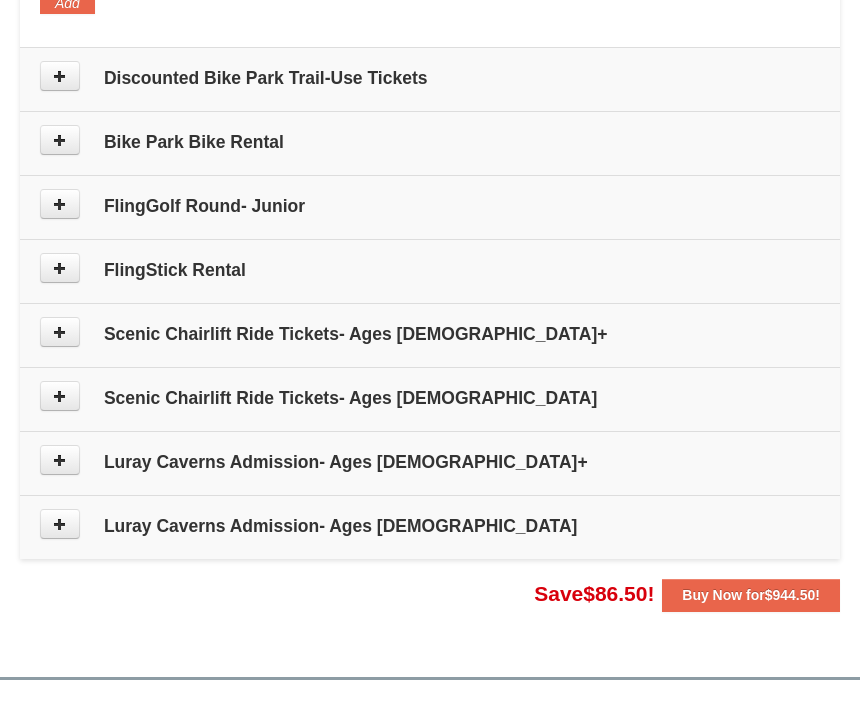 scroll, scrollTop: 1157, scrollLeft: 0, axis: vertical 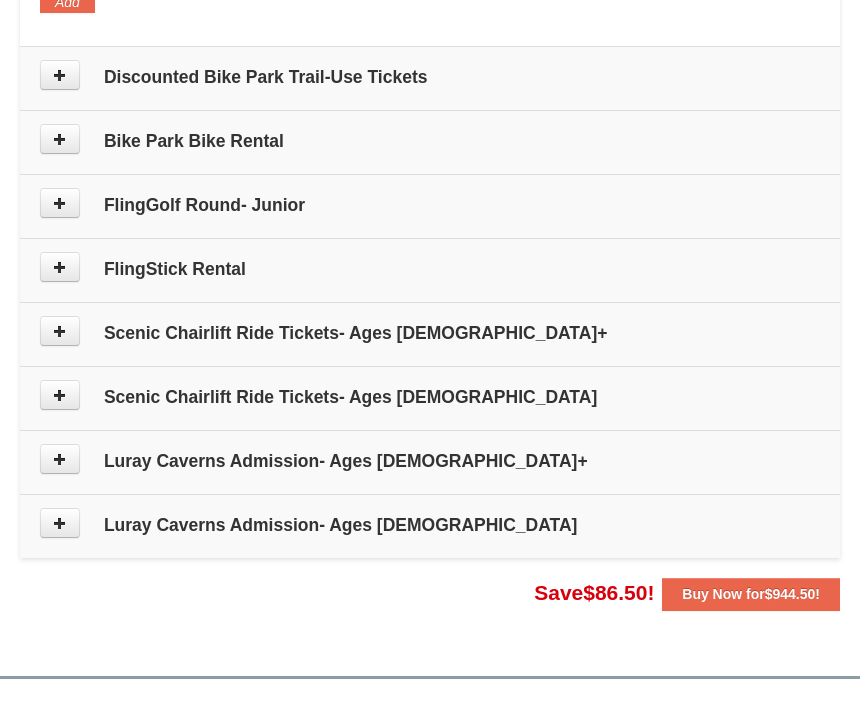click on "$944.50" at bounding box center (790, 594) 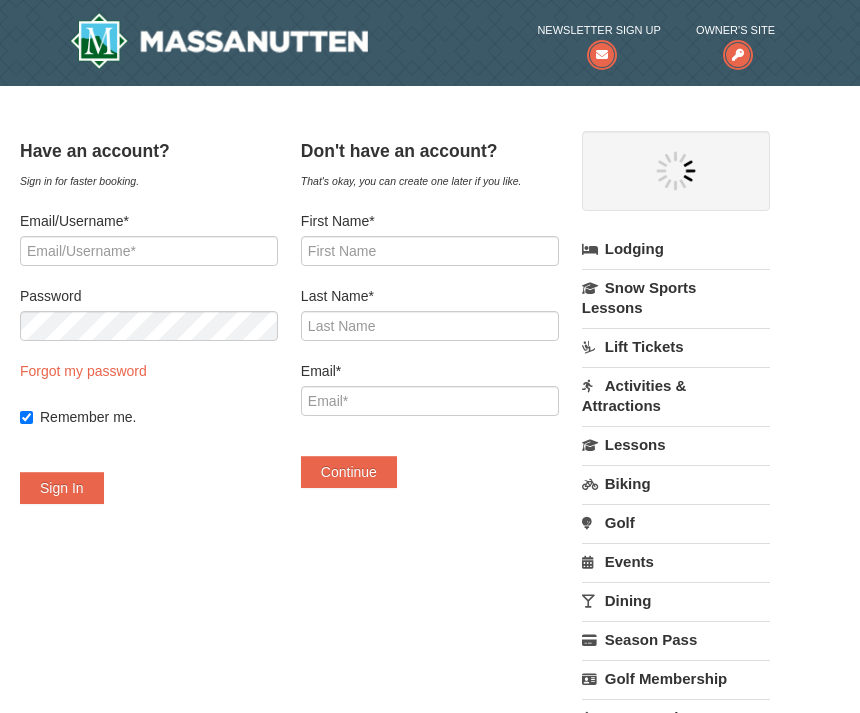 scroll, scrollTop: 0, scrollLeft: 0, axis: both 